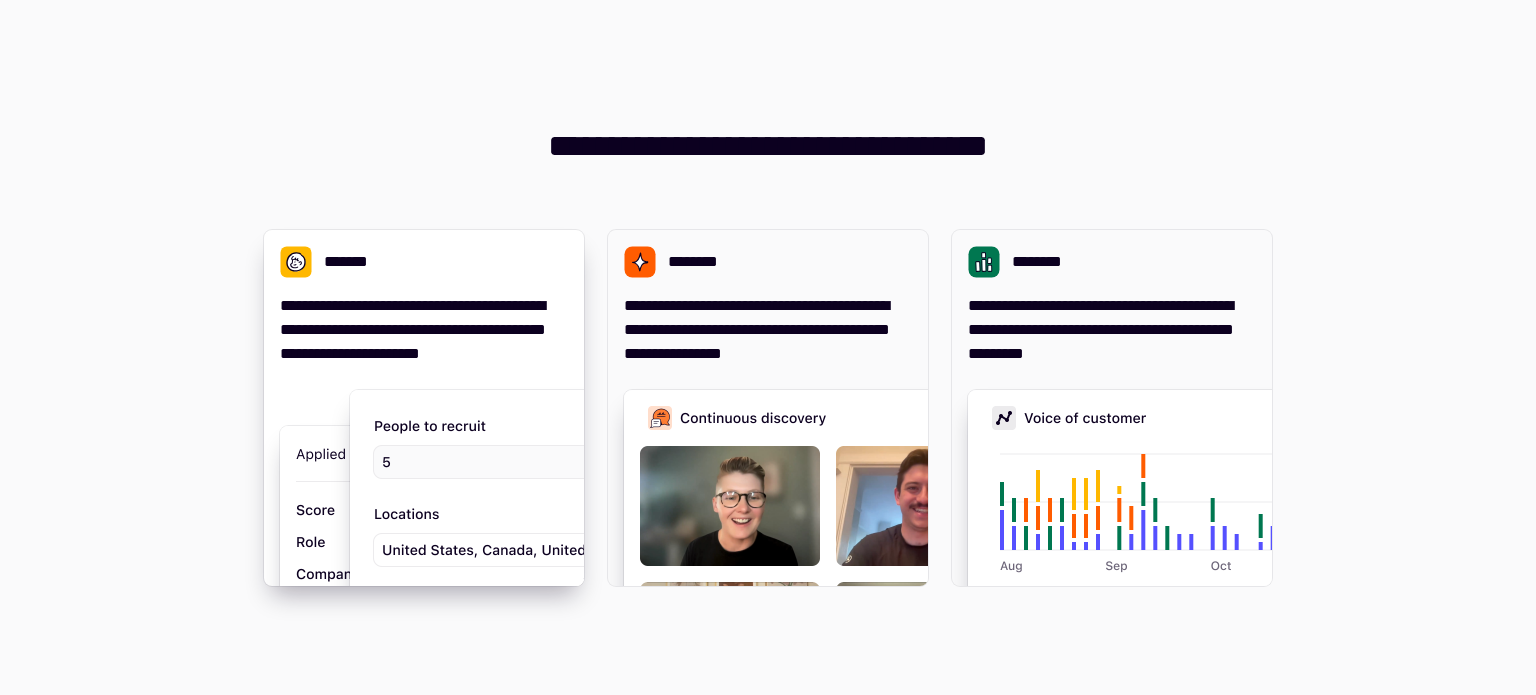 scroll, scrollTop: 0, scrollLeft: 0, axis: both 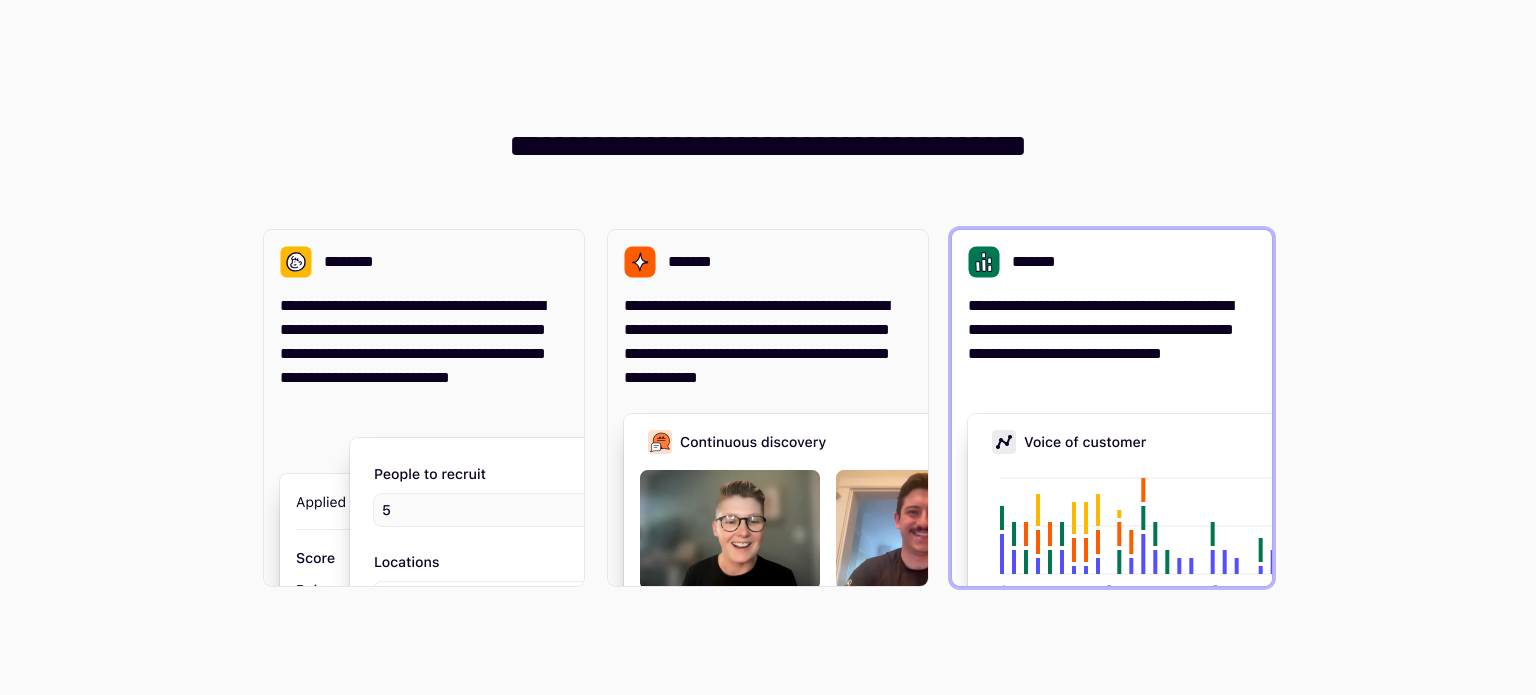 click on "**********" at bounding box center [1101, 329] 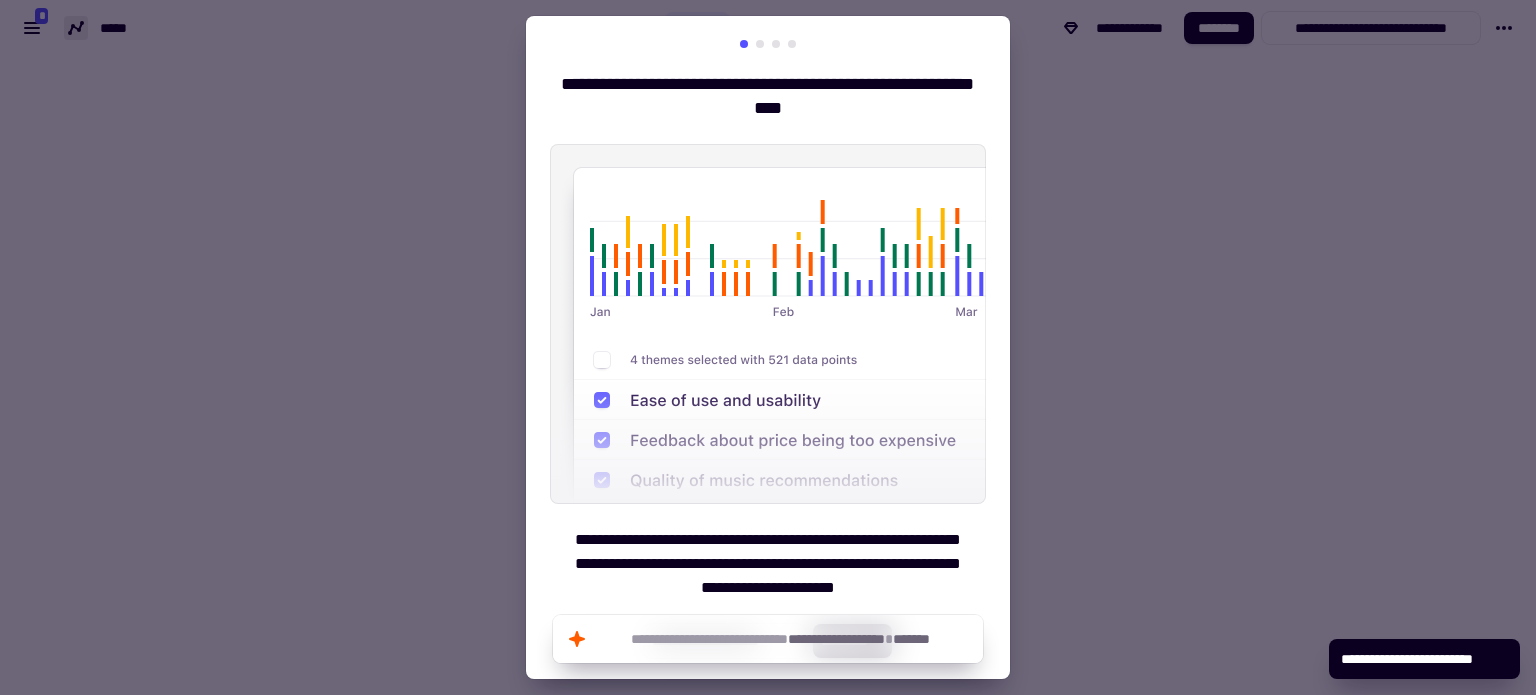 click at bounding box center [768, 347] 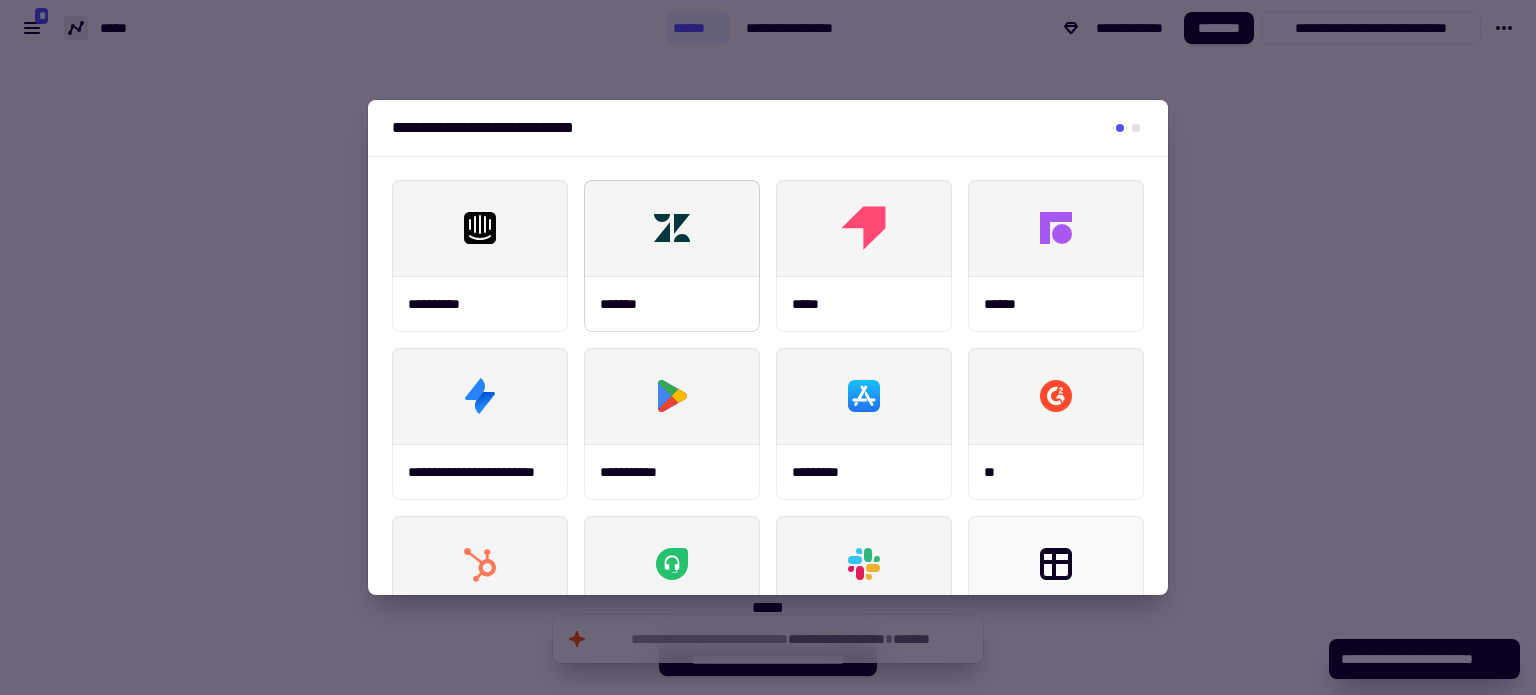 scroll, scrollTop: 100, scrollLeft: 0, axis: vertical 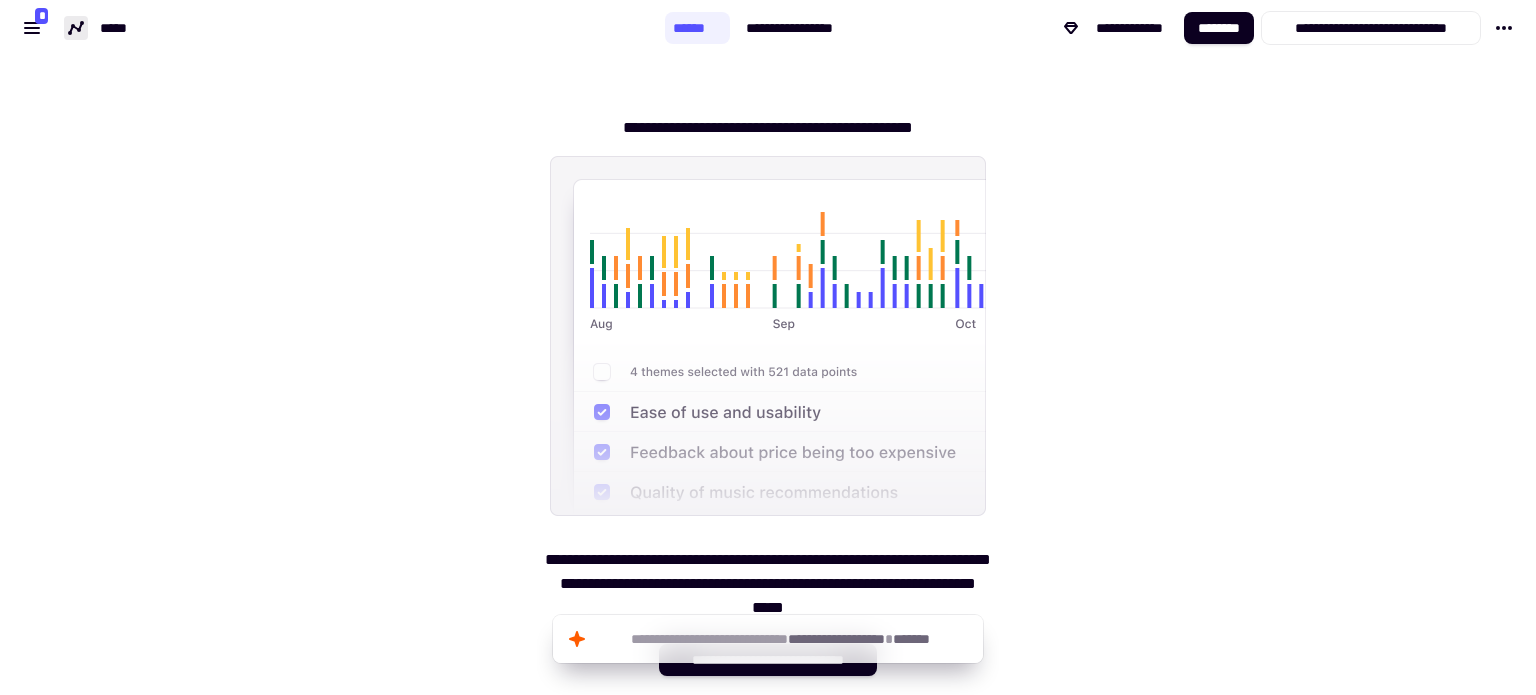 click on "**********" at bounding box center [768, 127] 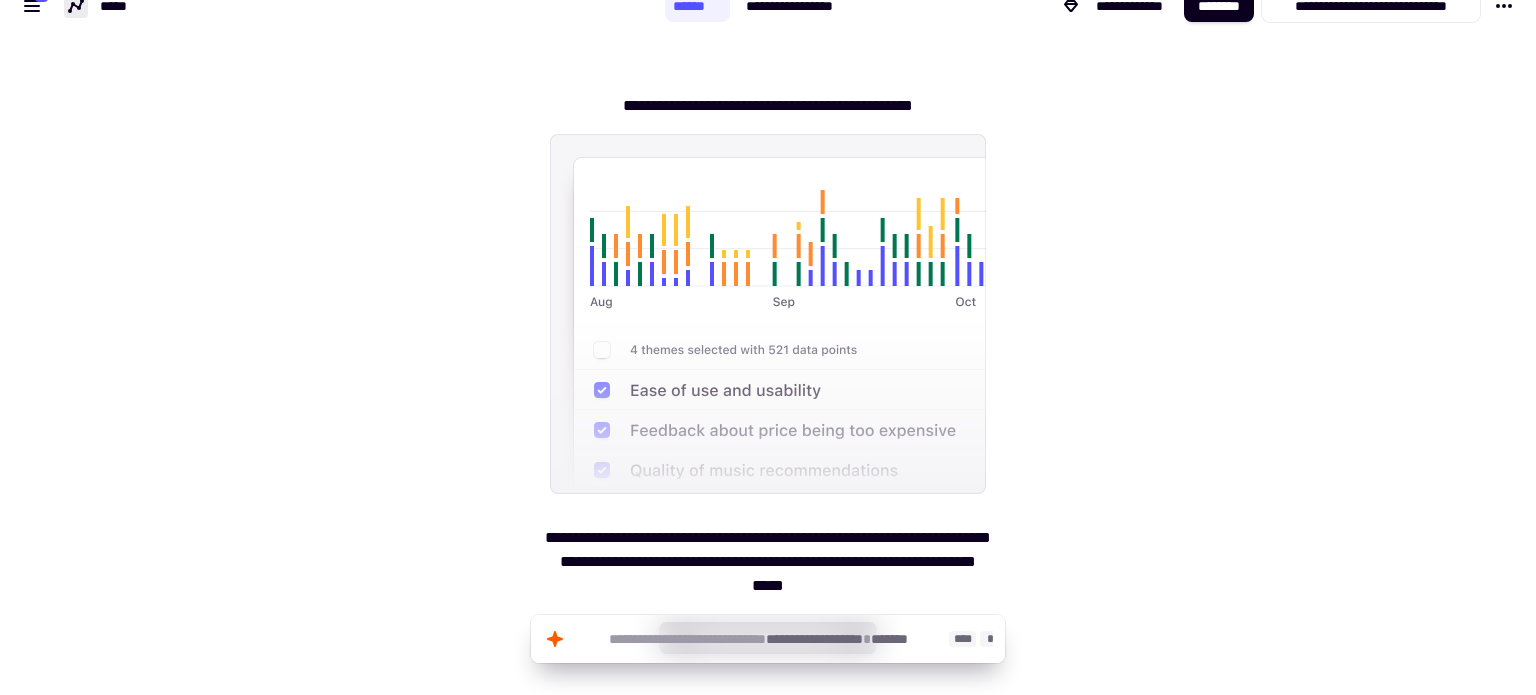 click on "**********" 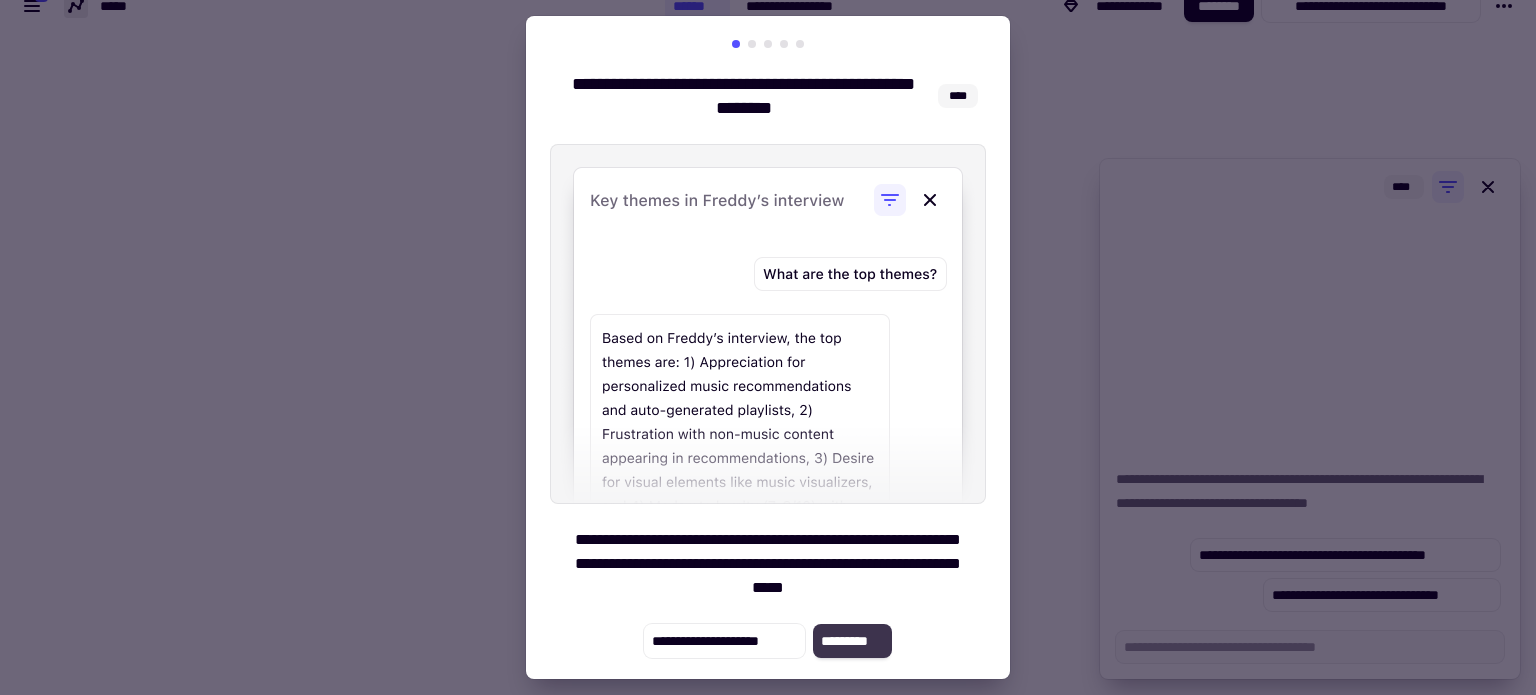 click on "*********" 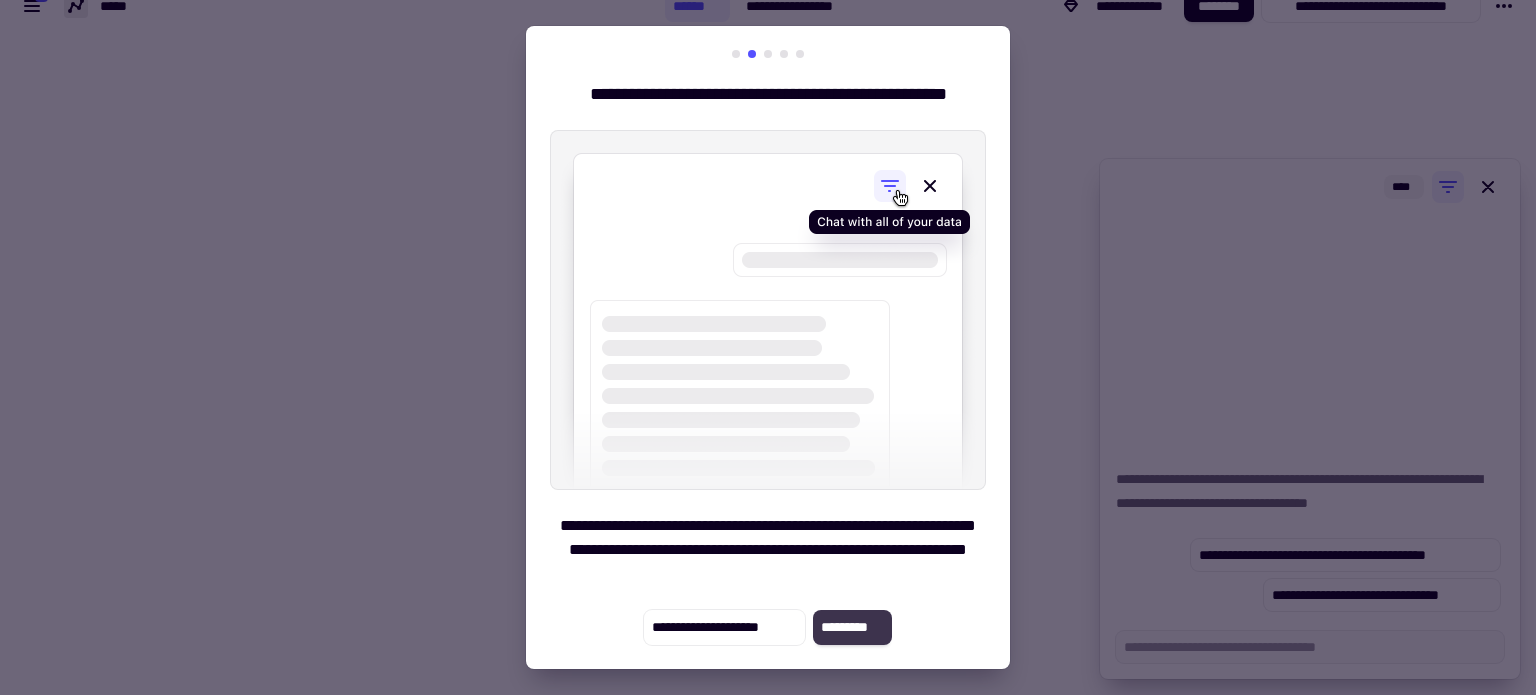 click on "*********" 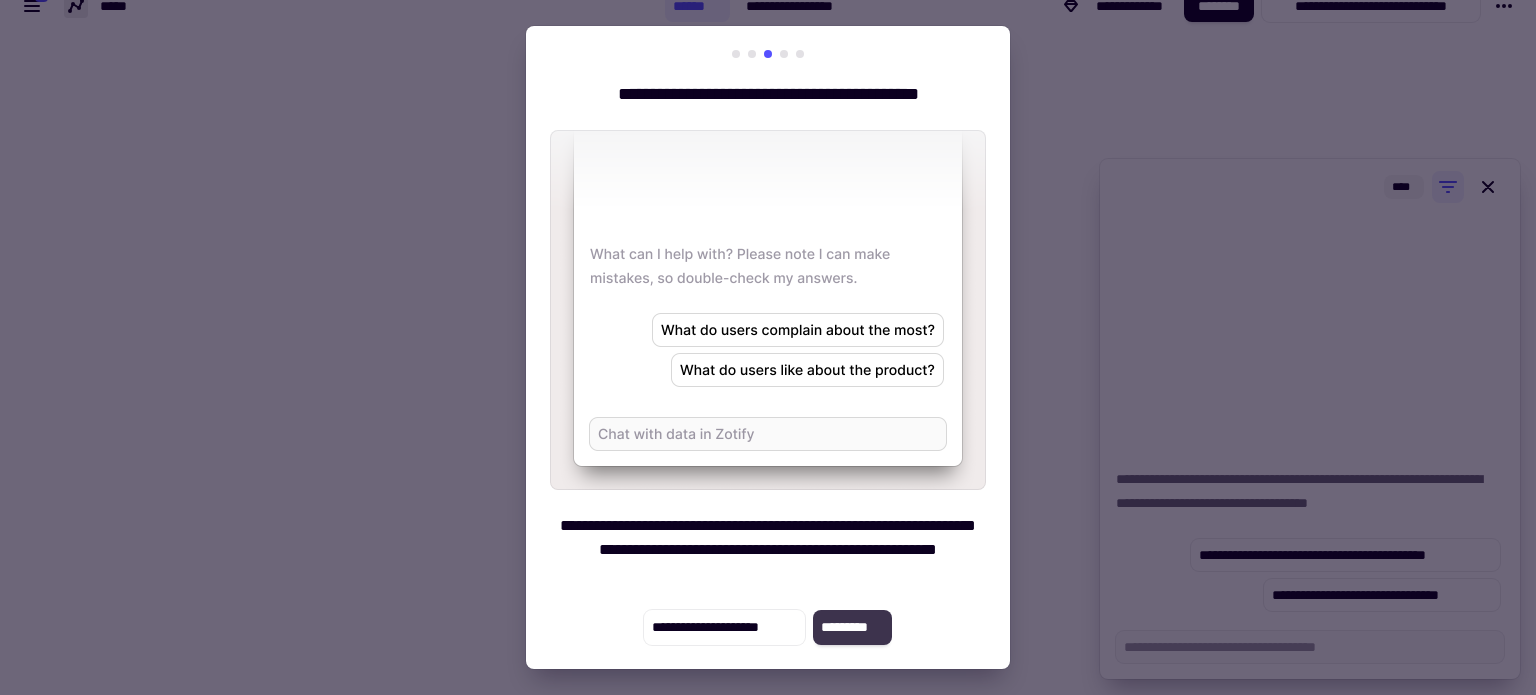click on "*********" 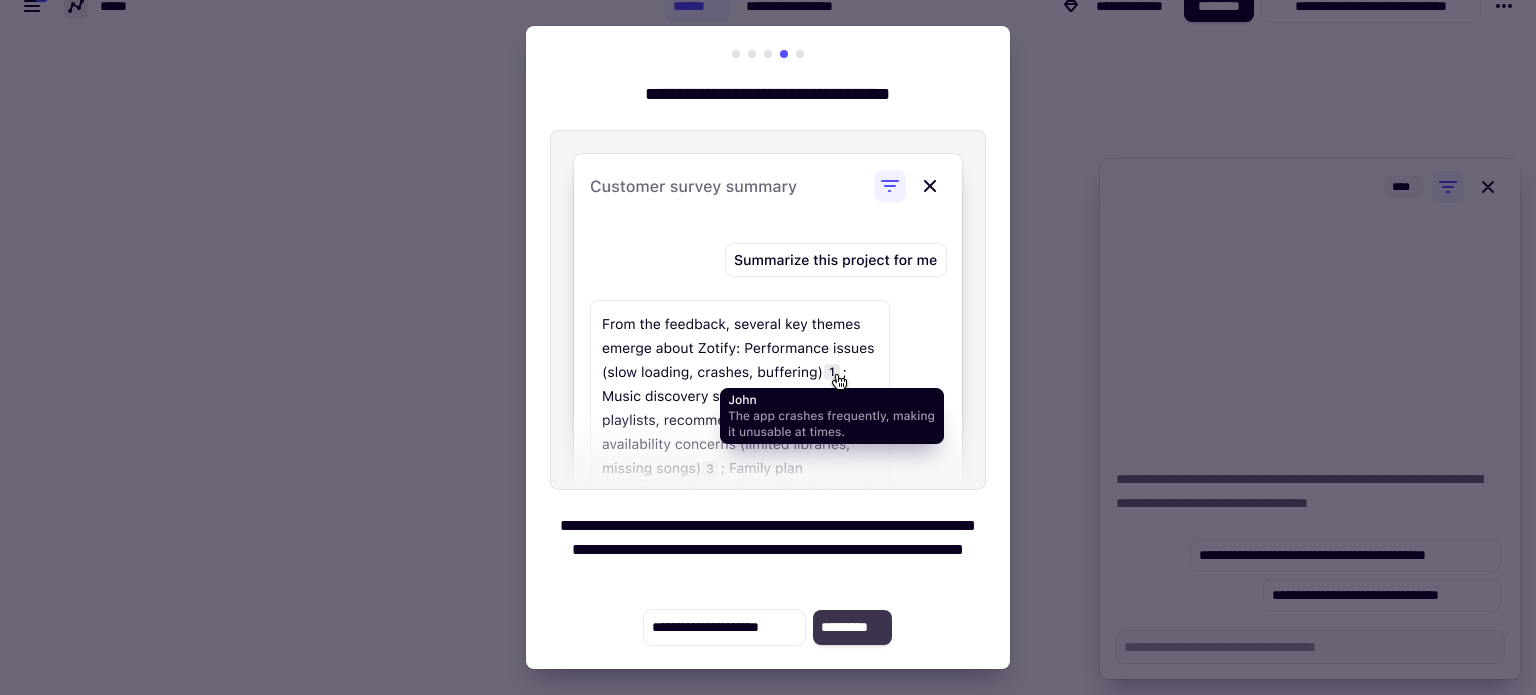 click on "*********" 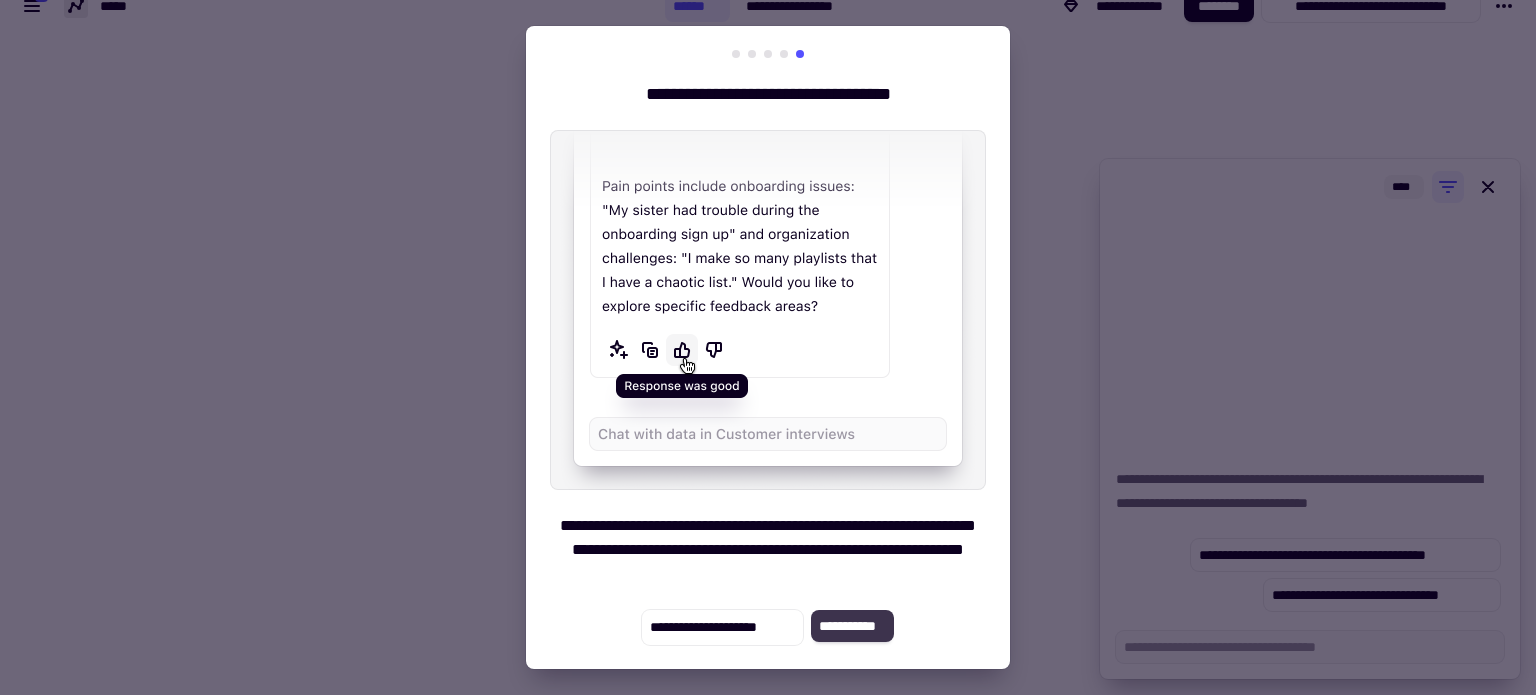 click at bounding box center [768, 54] 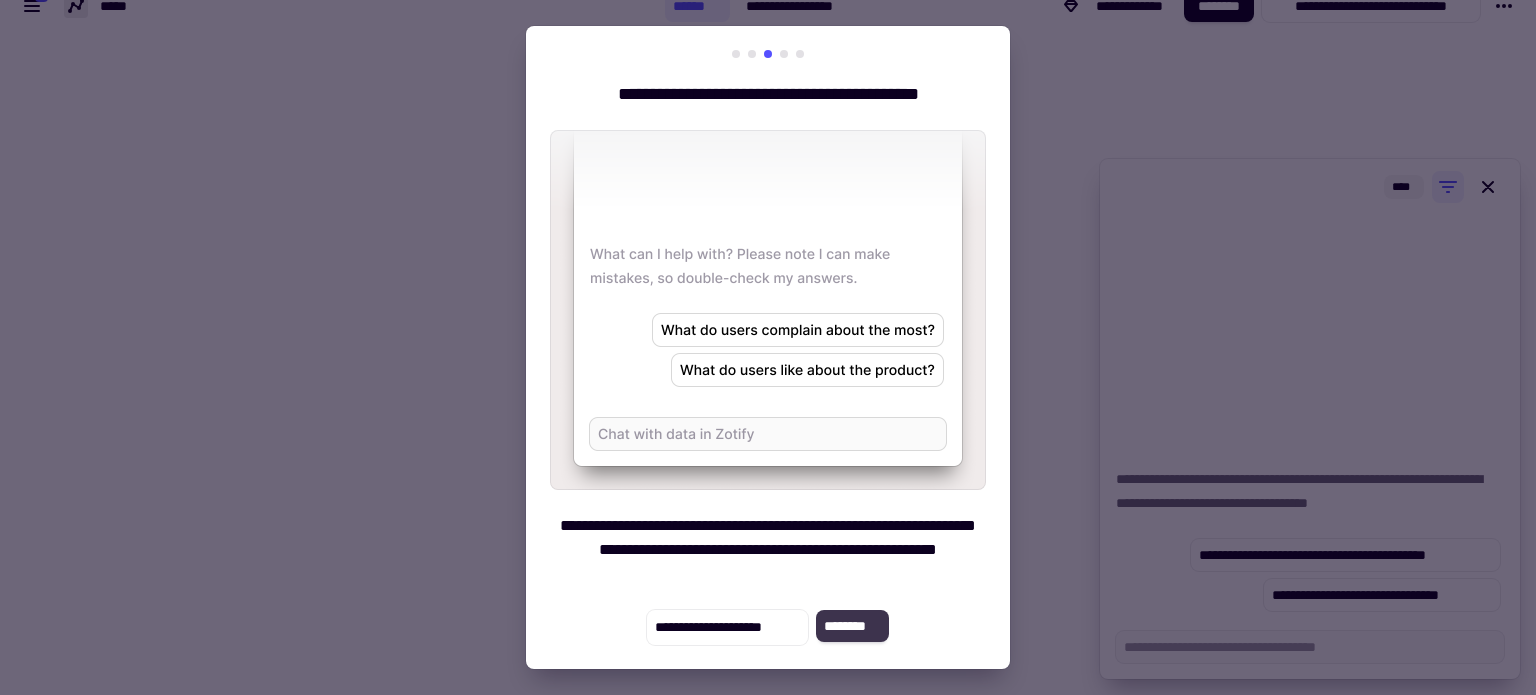 click at bounding box center (768, 347) 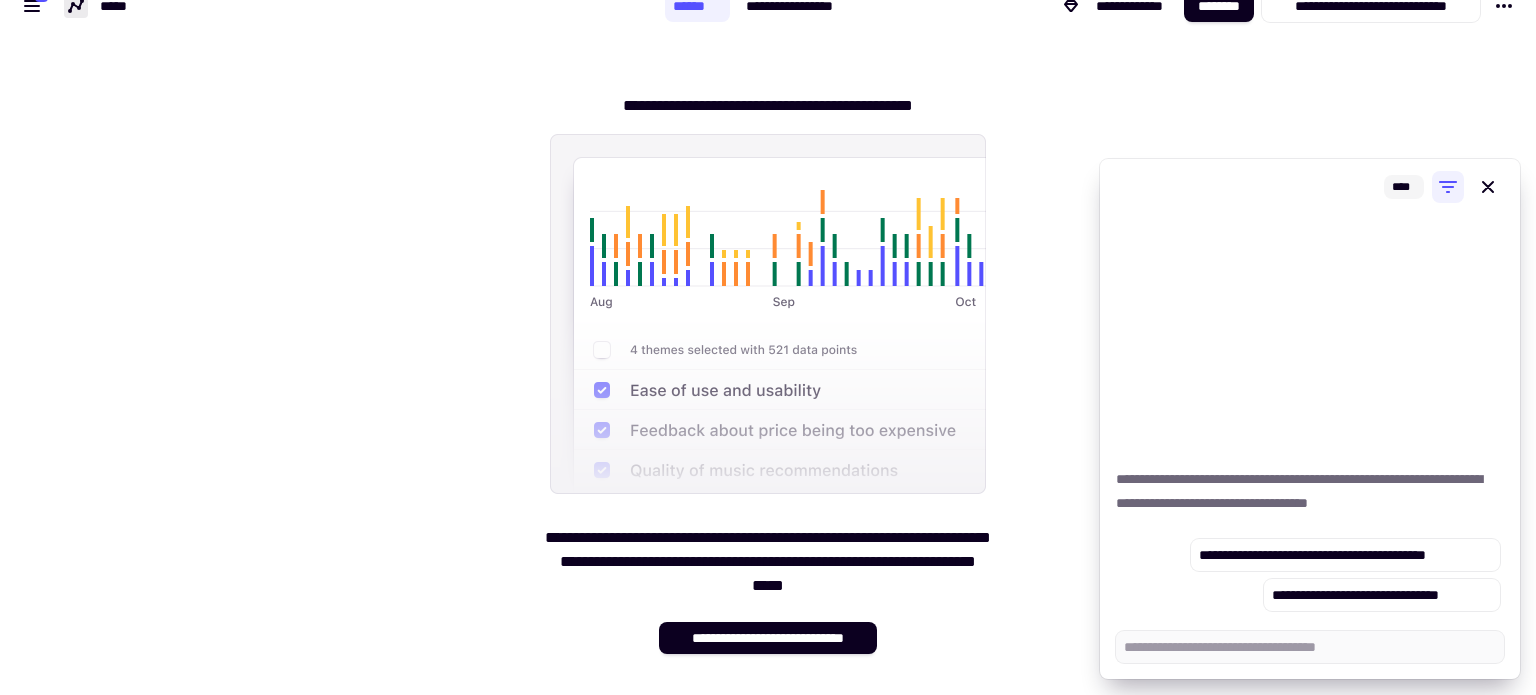 click 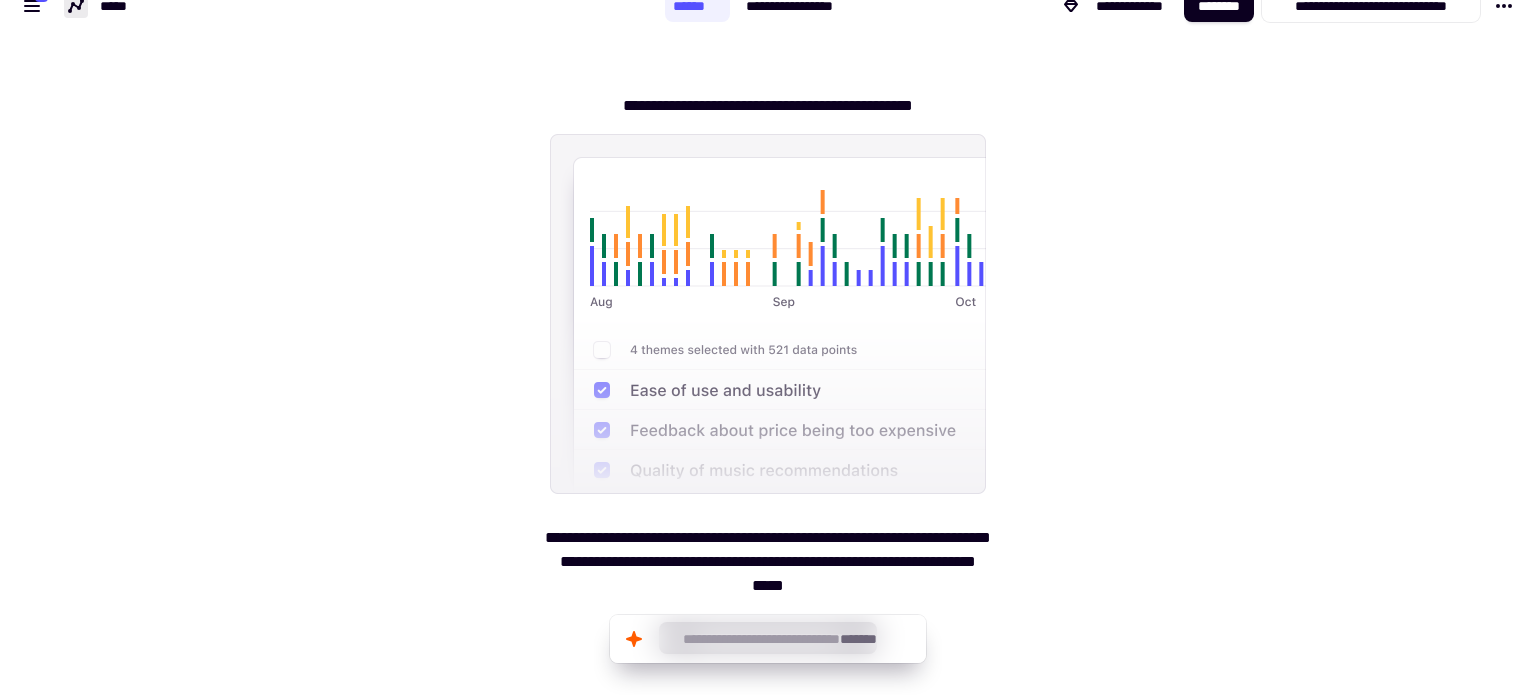 click on "**********" at bounding box center [768, 561] 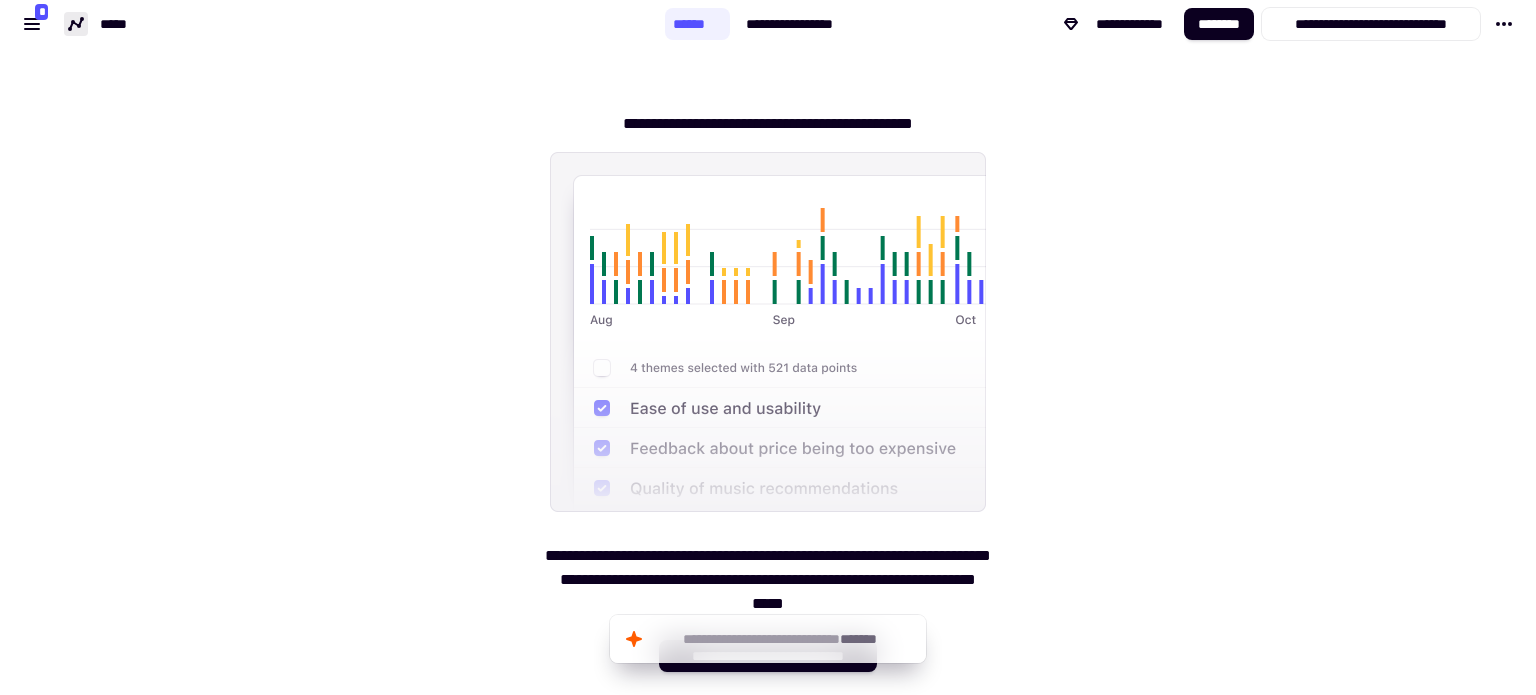 scroll, scrollTop: 0, scrollLeft: 0, axis: both 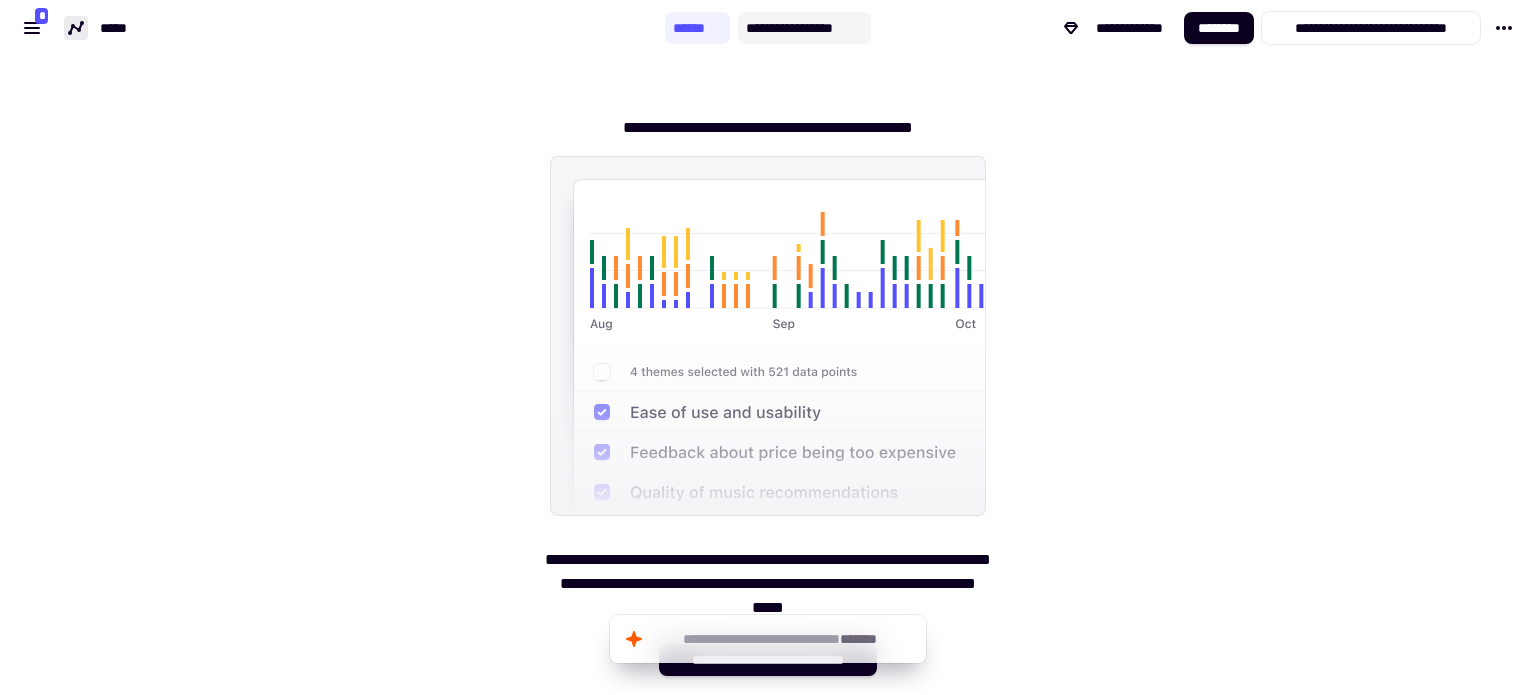 click on "**********" 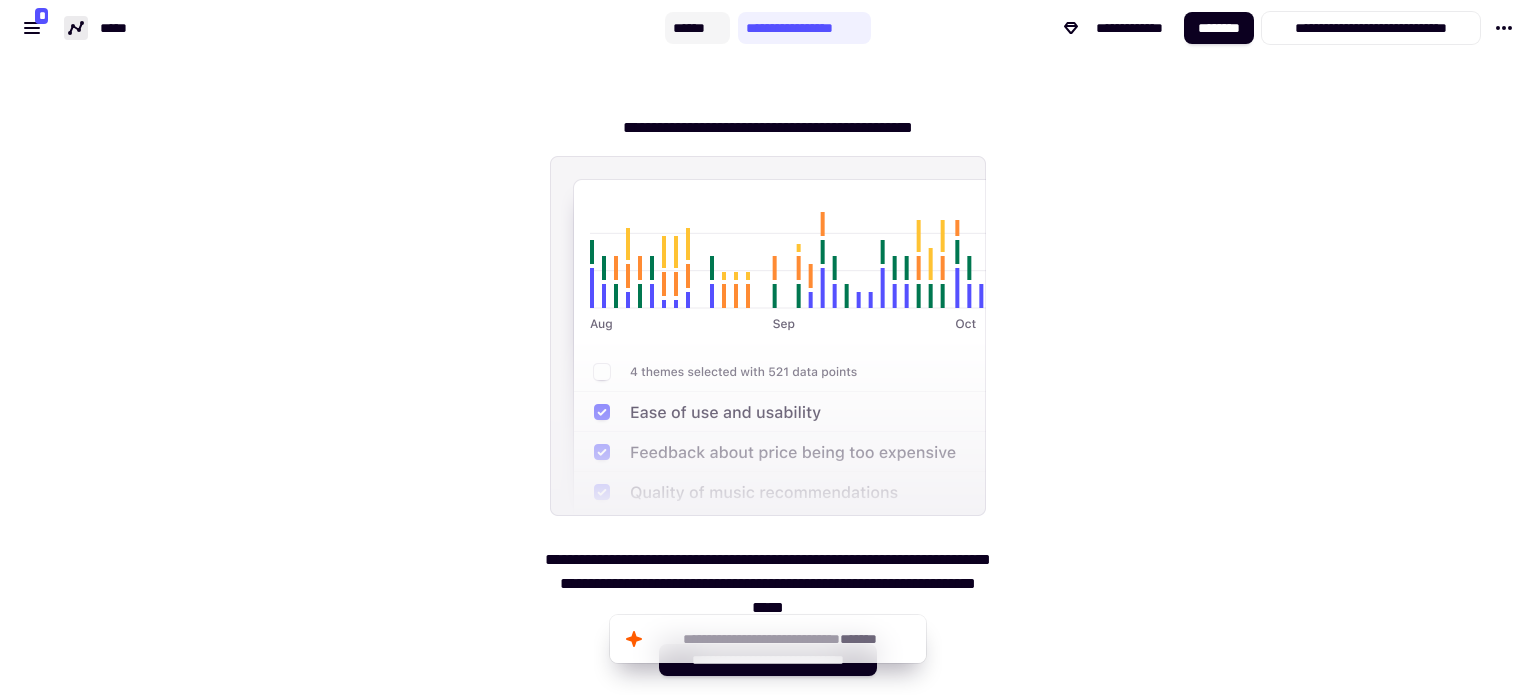 click on "******" 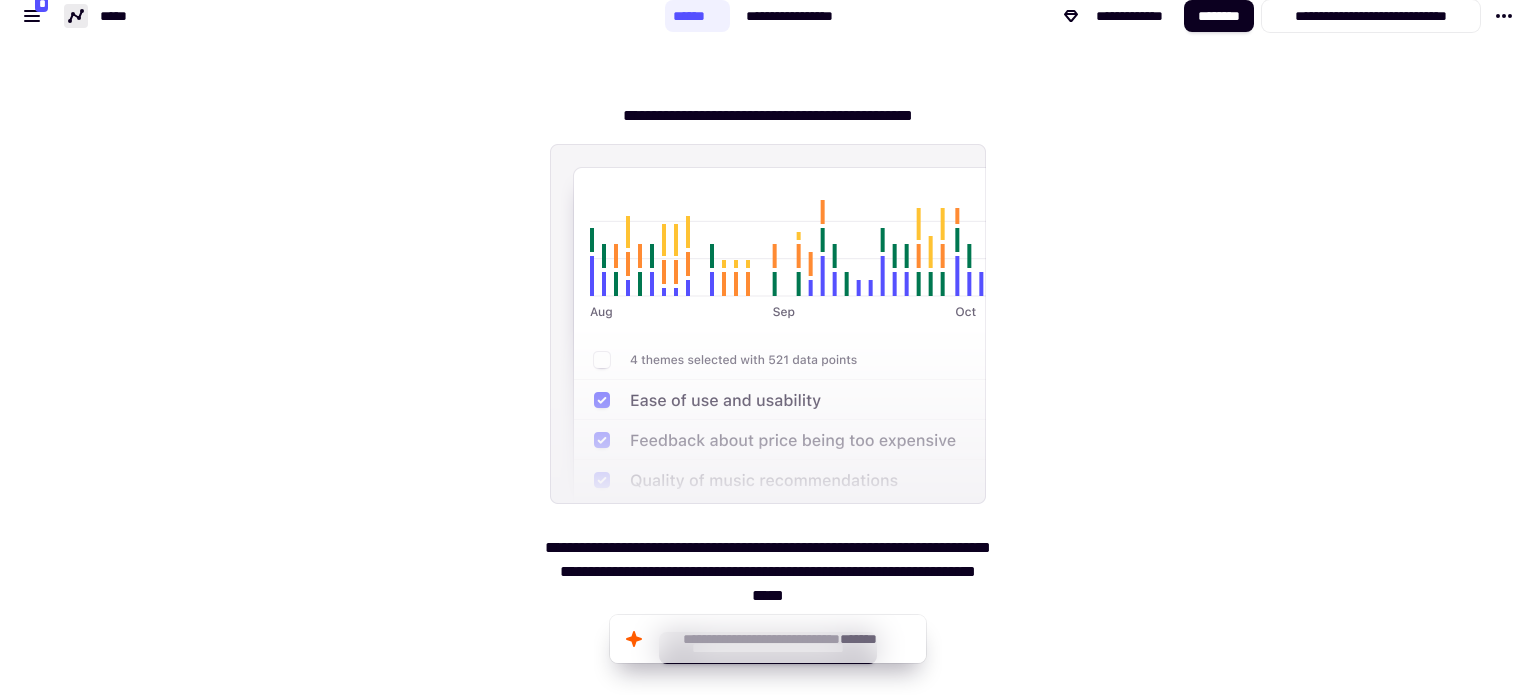 scroll, scrollTop: 22, scrollLeft: 0, axis: vertical 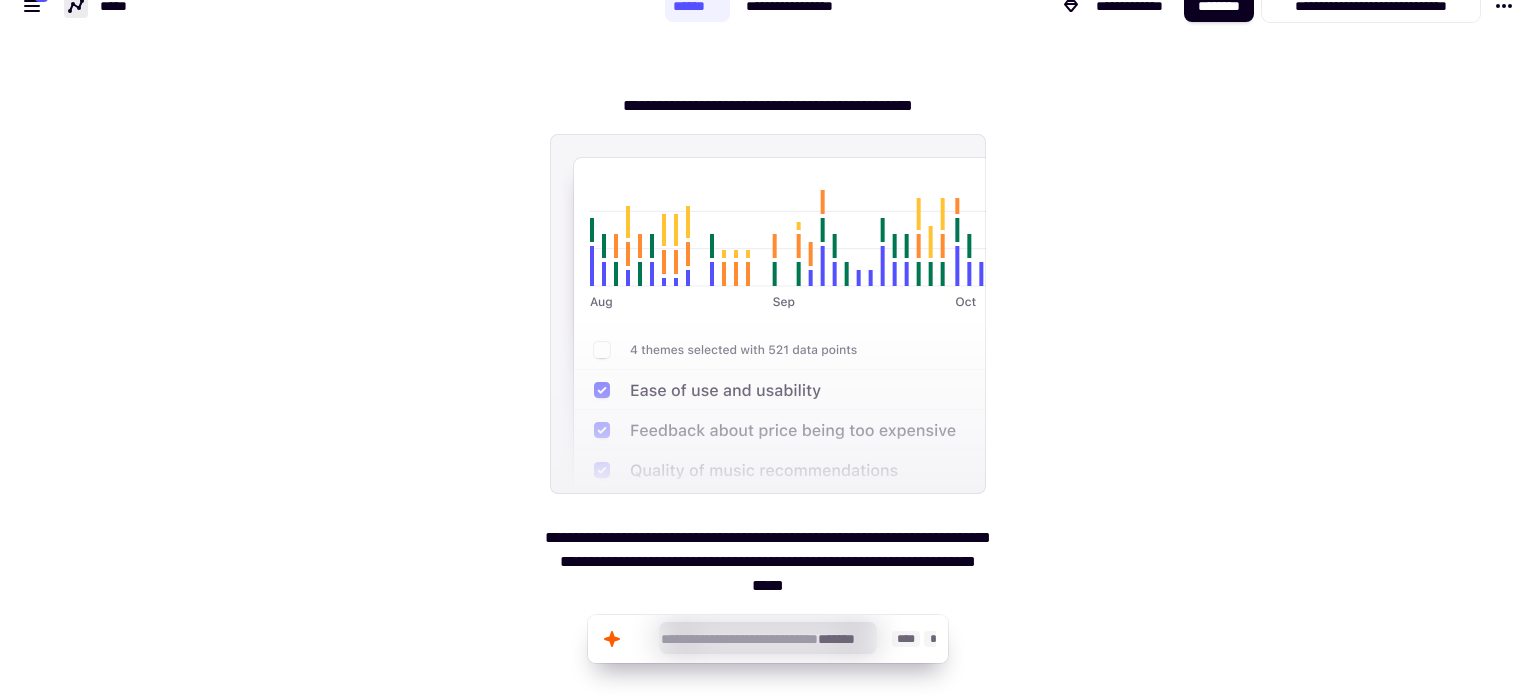 click on "[PHONE]" 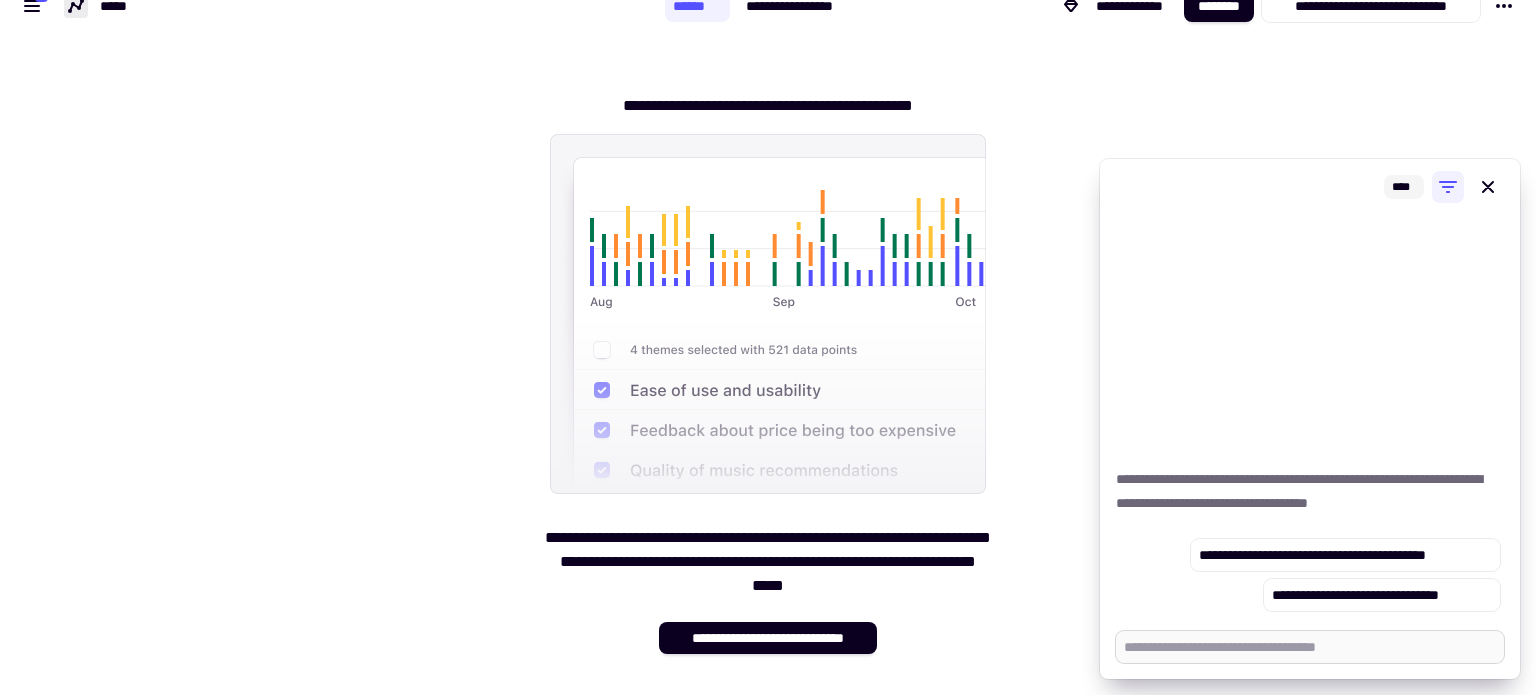 click at bounding box center (1310, 647) 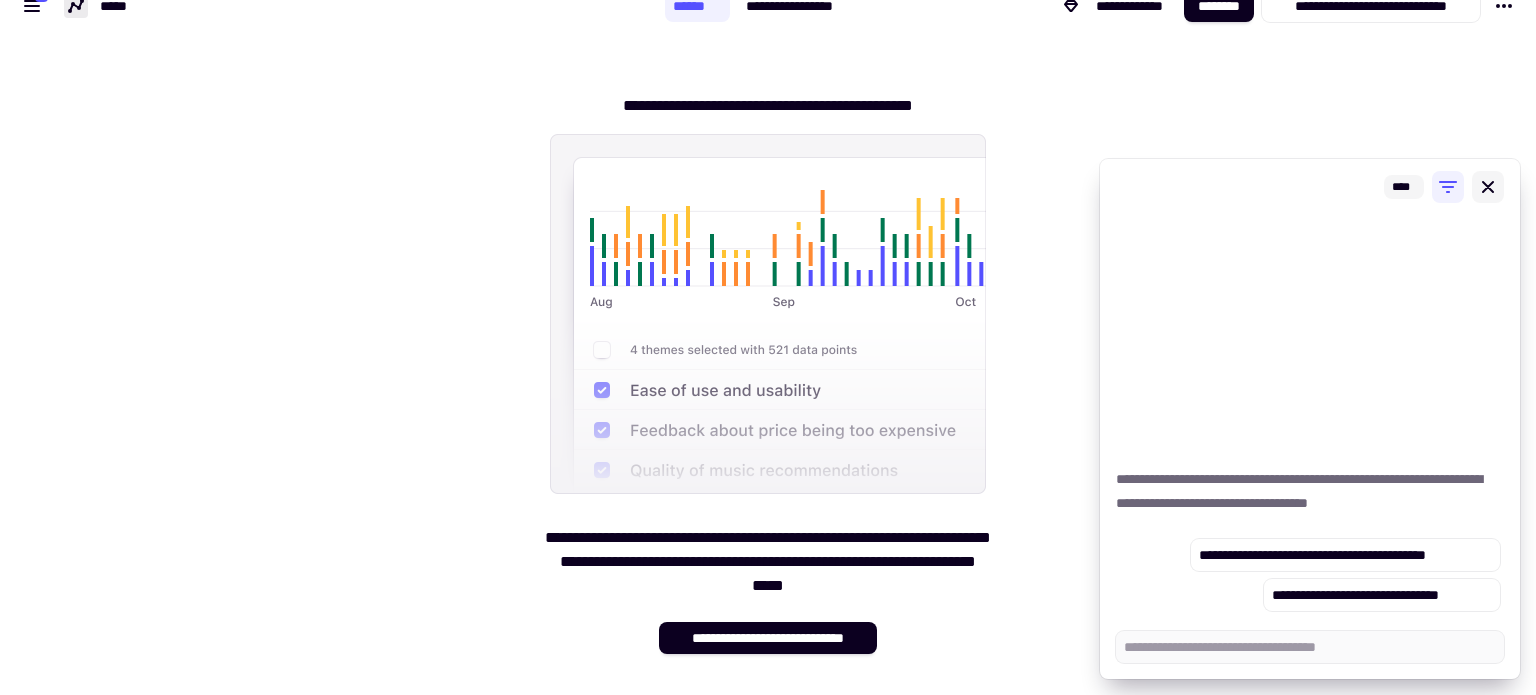 click 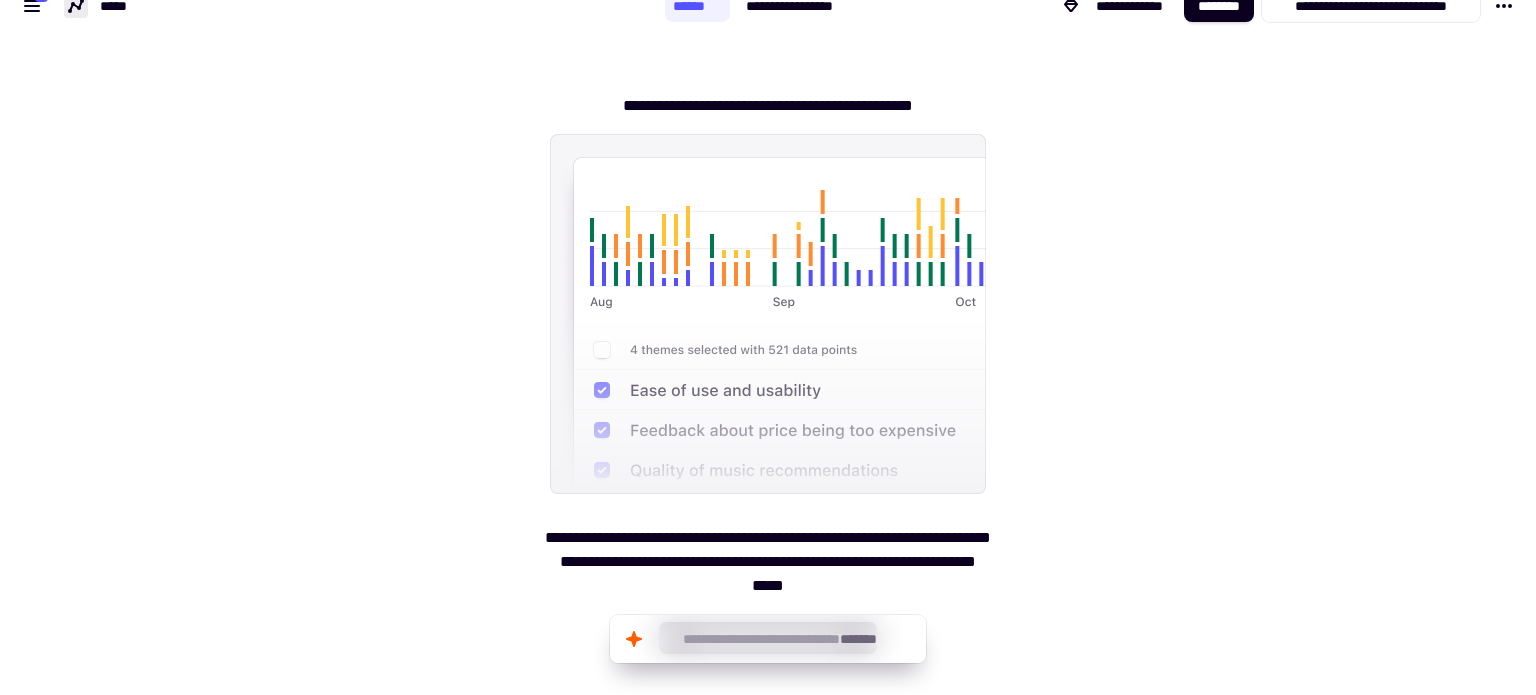 scroll, scrollTop: 0, scrollLeft: 0, axis: both 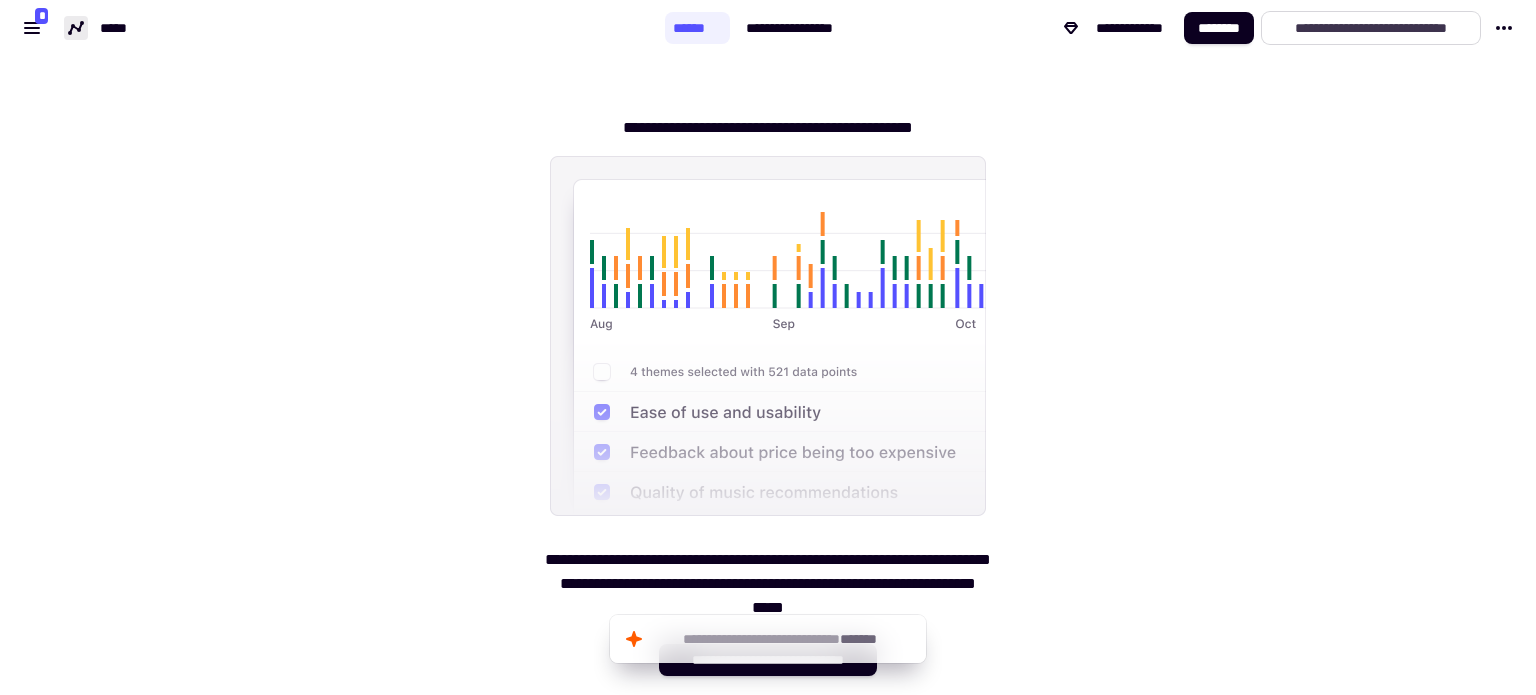click on "**********" 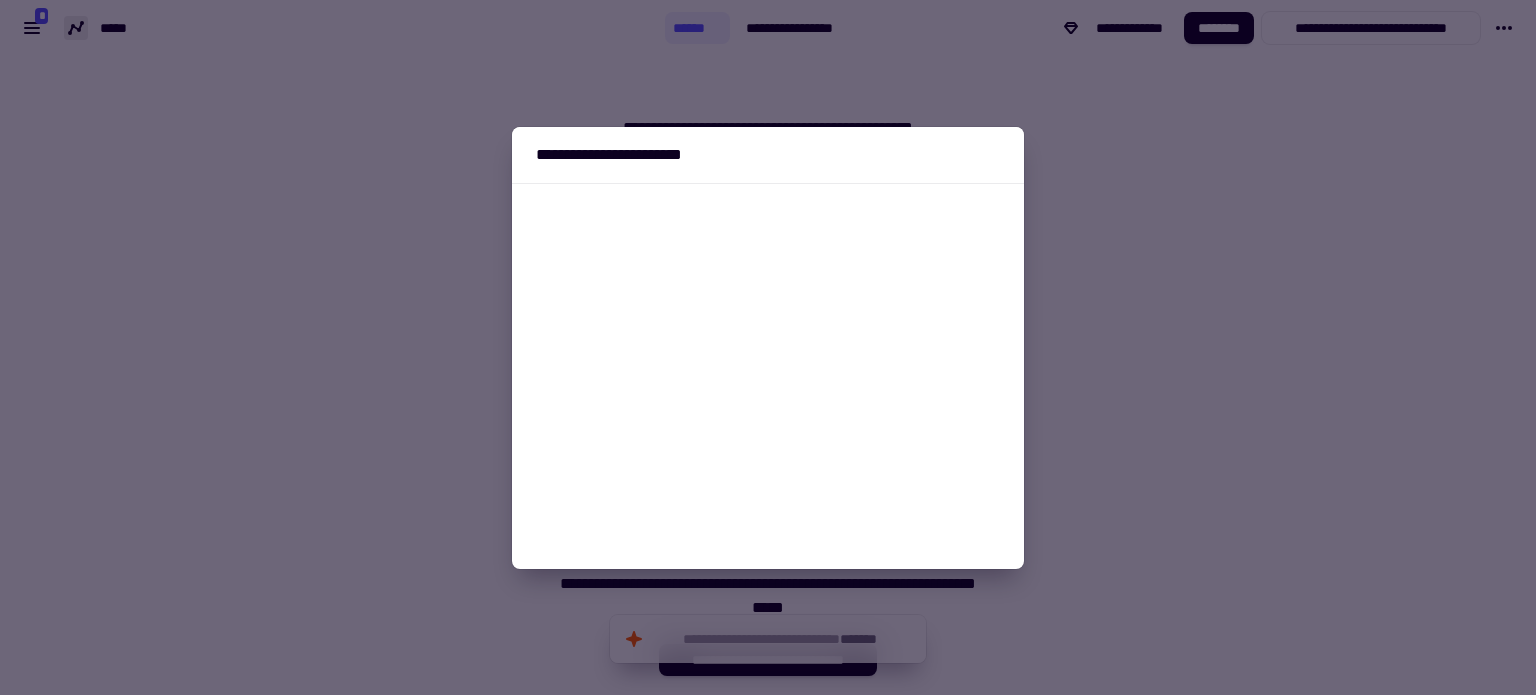click at bounding box center [768, 347] 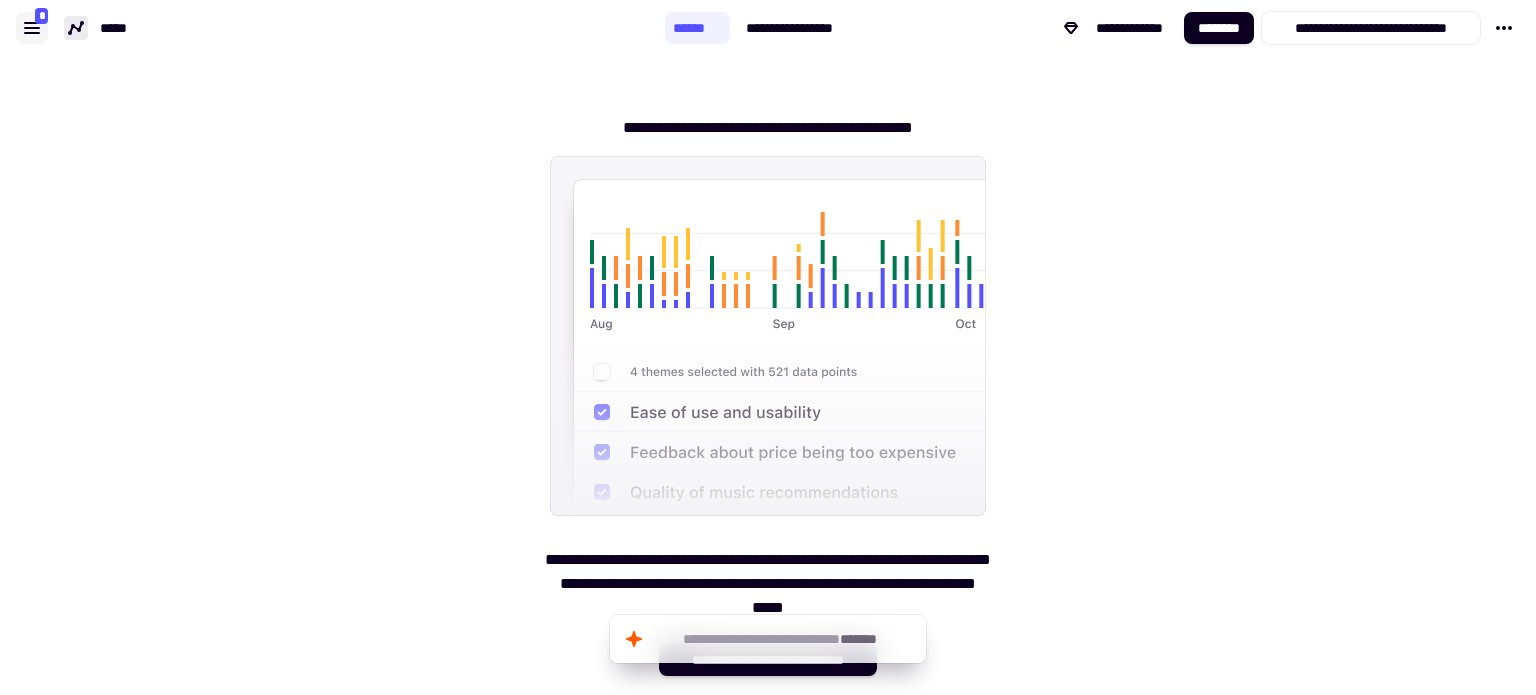 click 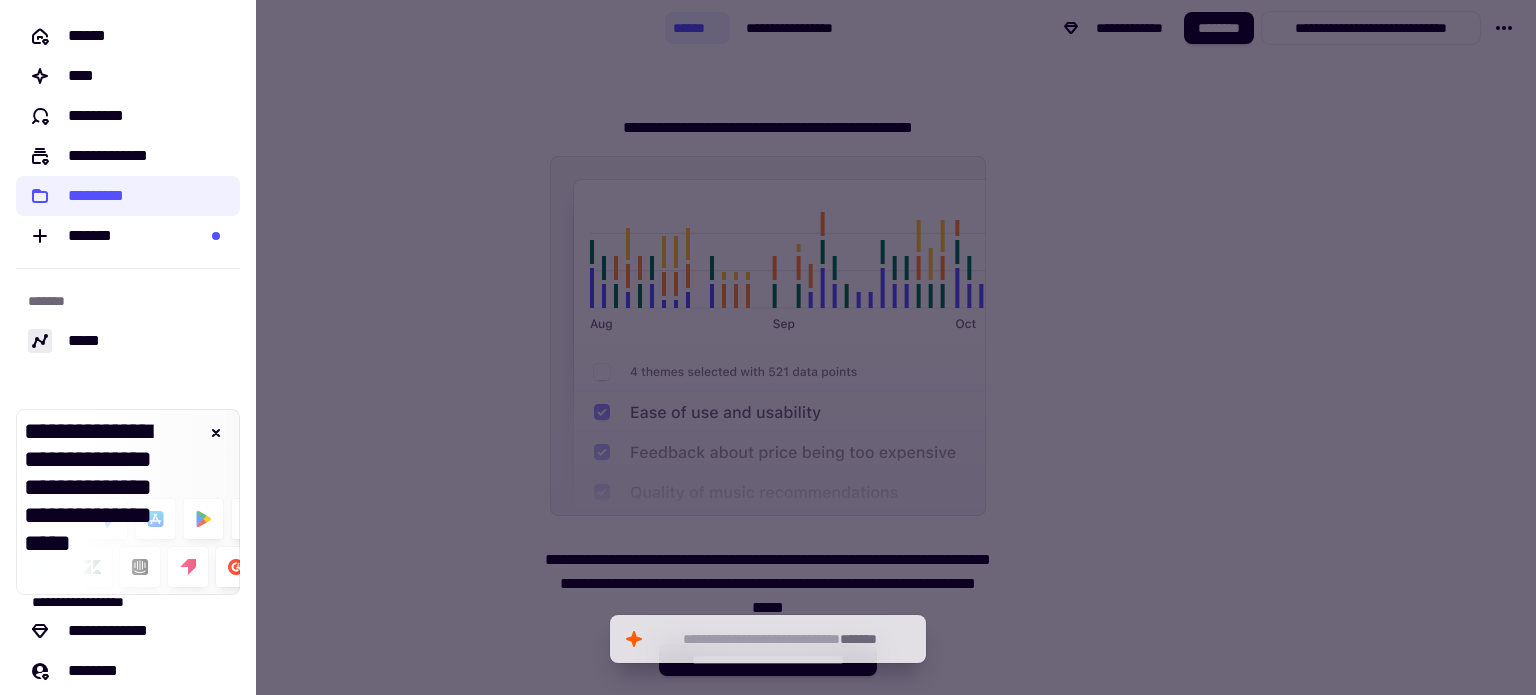 click at bounding box center (768, 347) 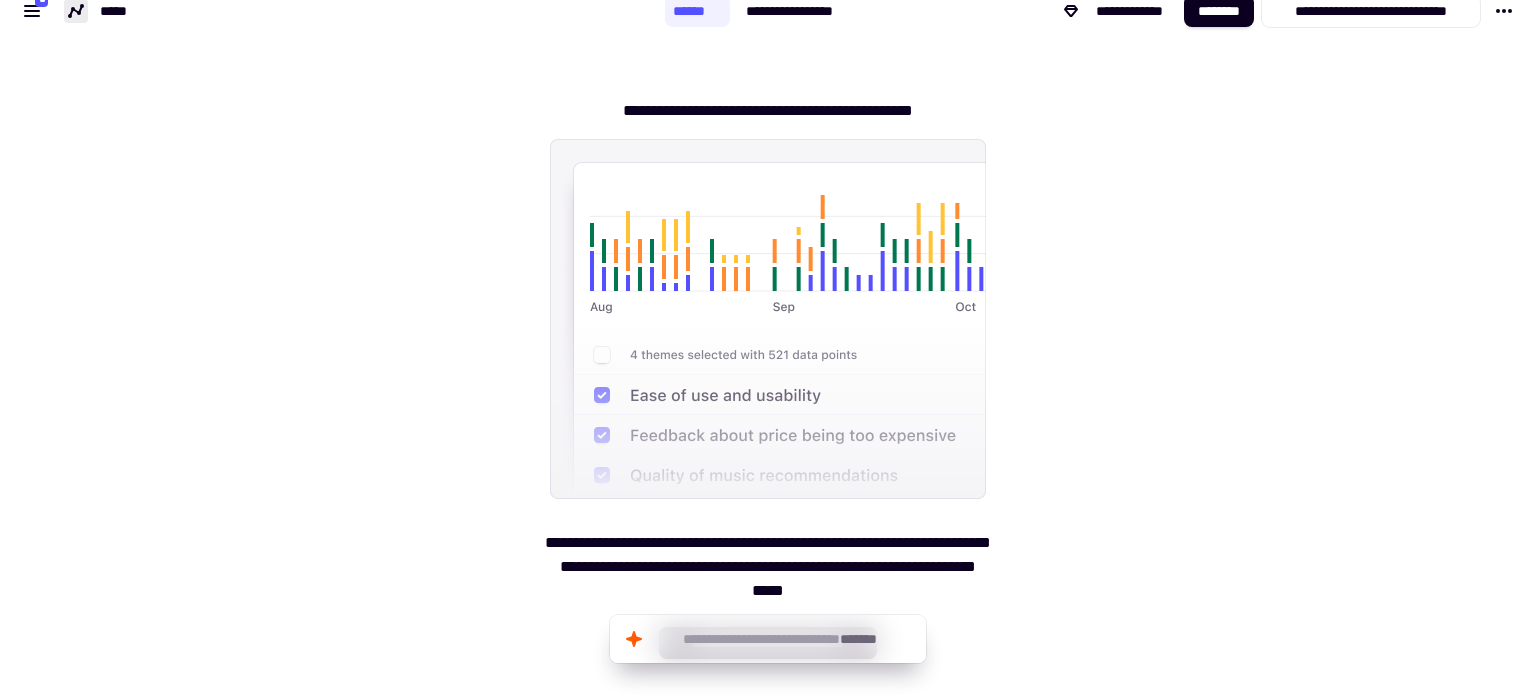 scroll, scrollTop: 22, scrollLeft: 0, axis: vertical 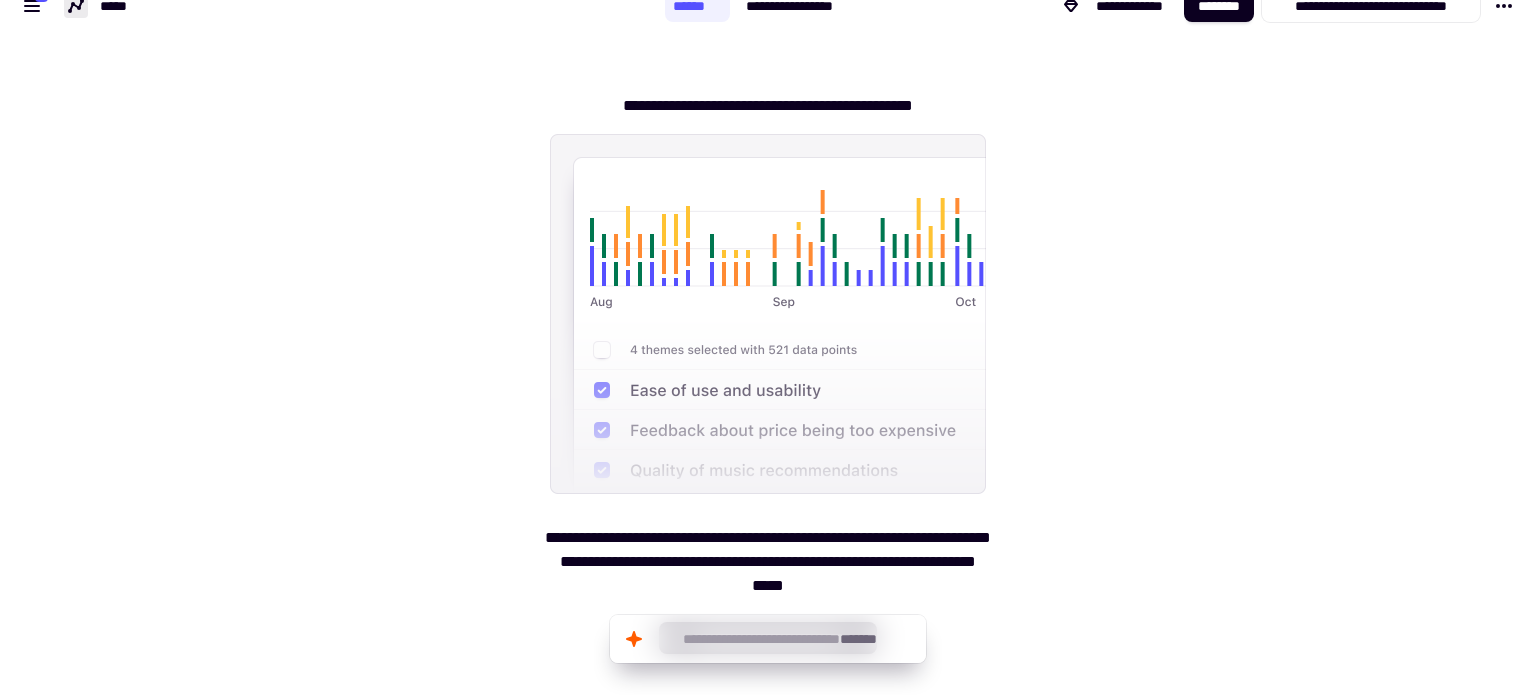 click at bounding box center (768, 314) 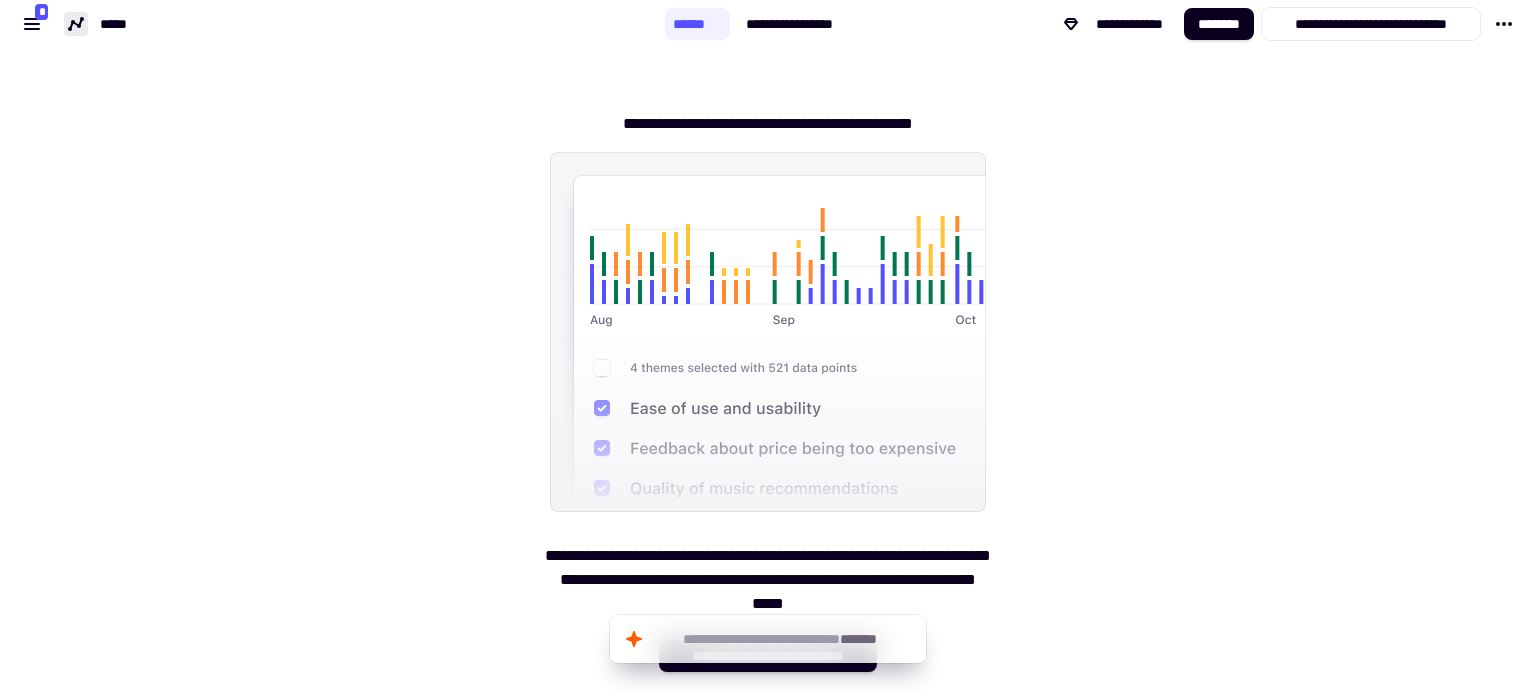 scroll, scrollTop: 0, scrollLeft: 0, axis: both 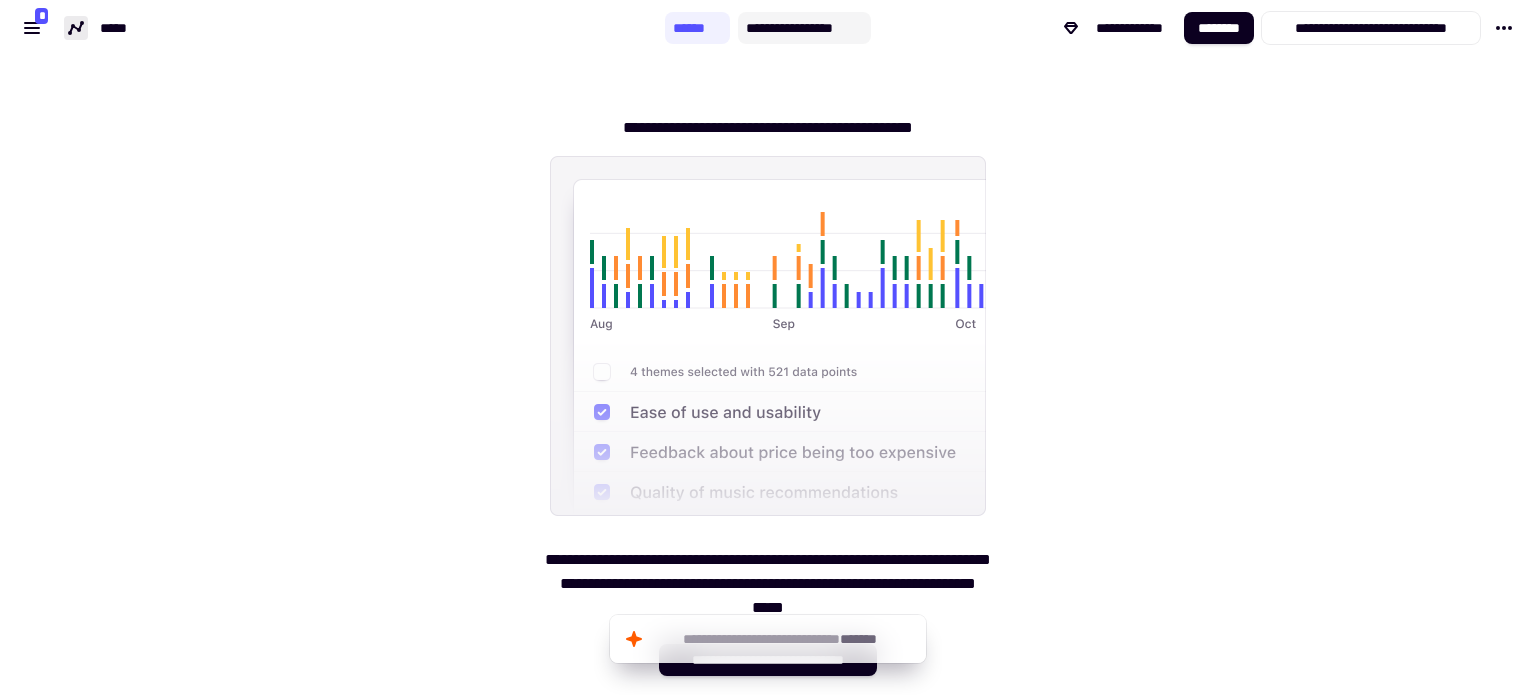 click on "**********" 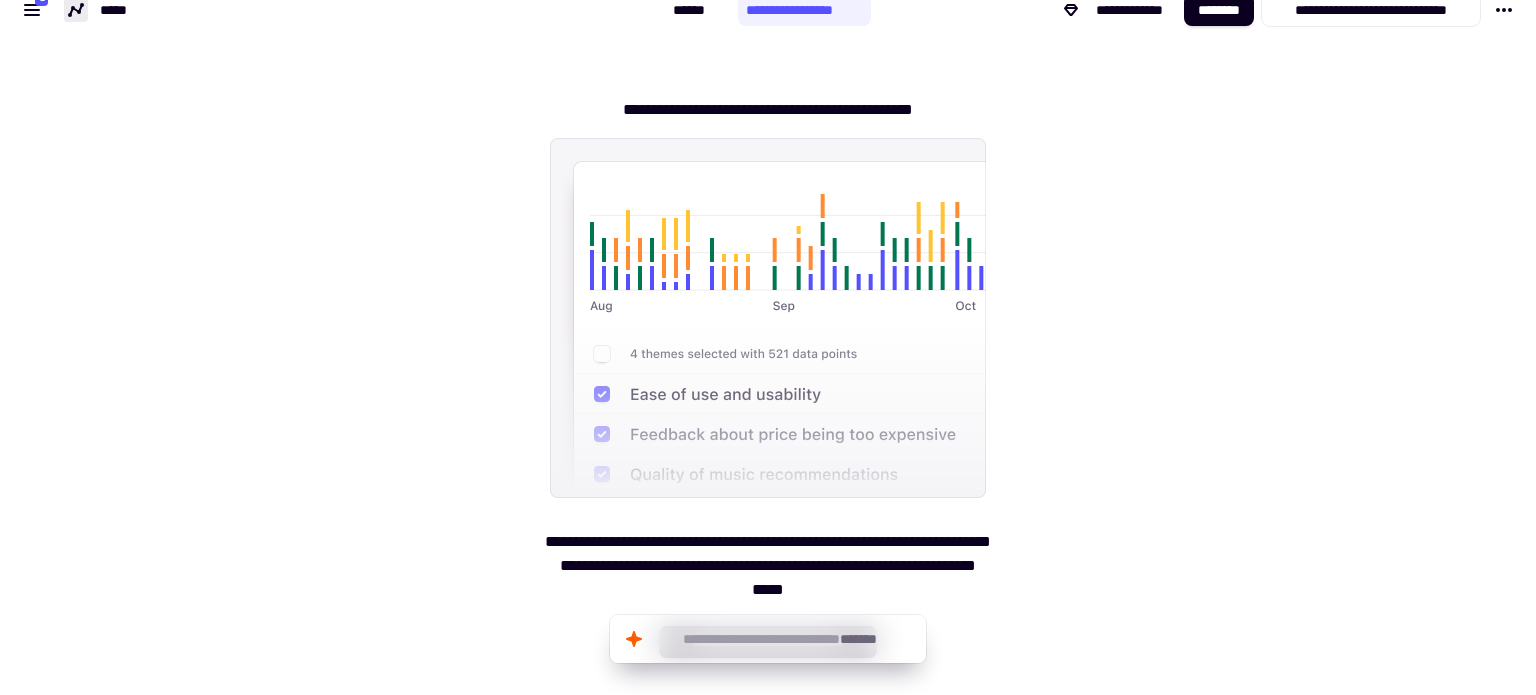 scroll, scrollTop: 22, scrollLeft: 0, axis: vertical 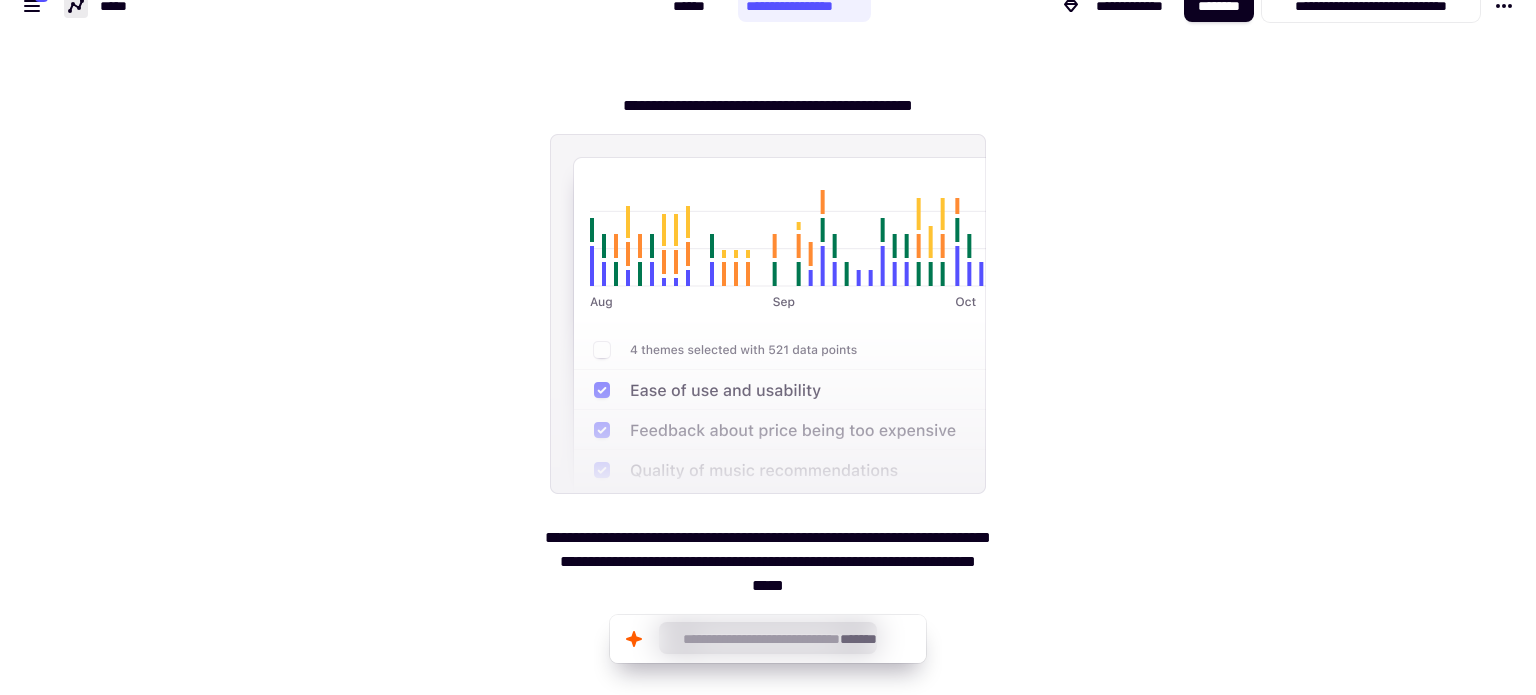click on "**********" at bounding box center [768, 561] 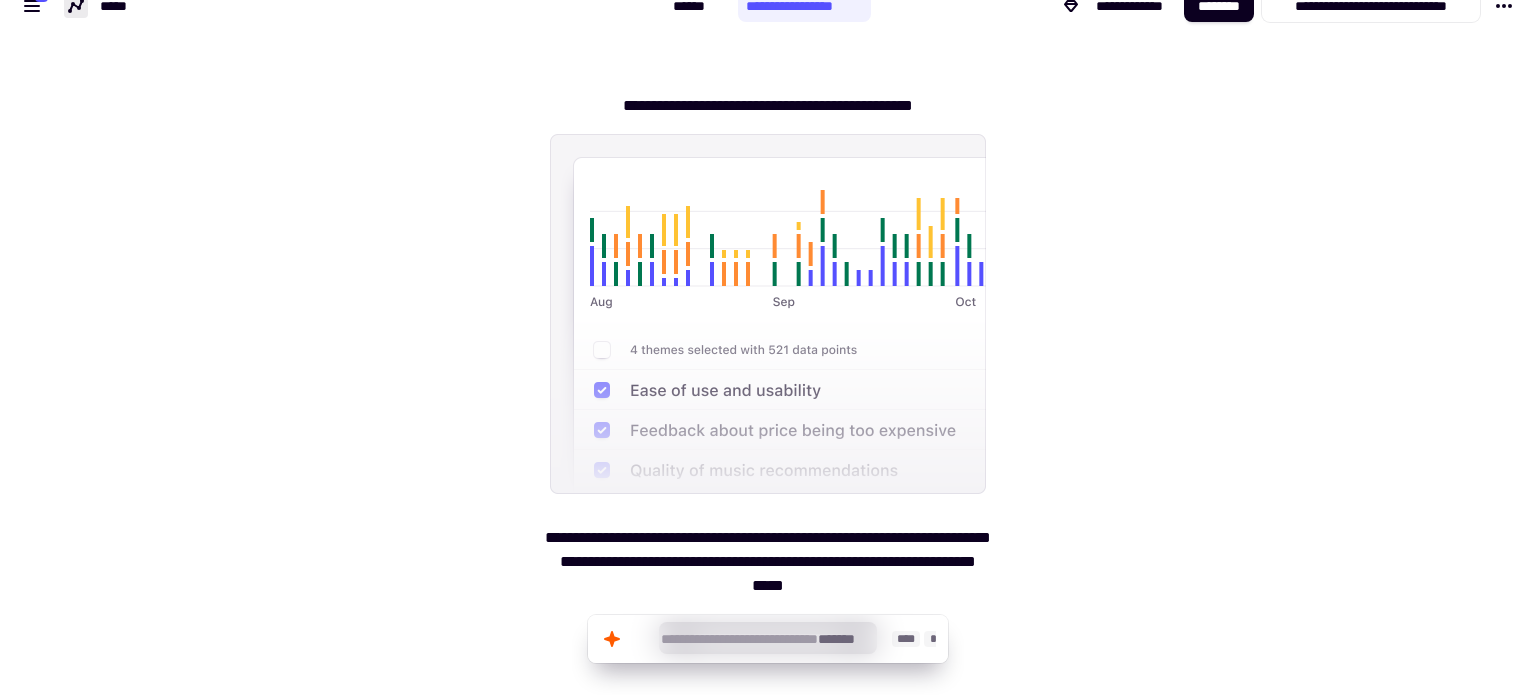 click on "[PHONE] [NAME]" 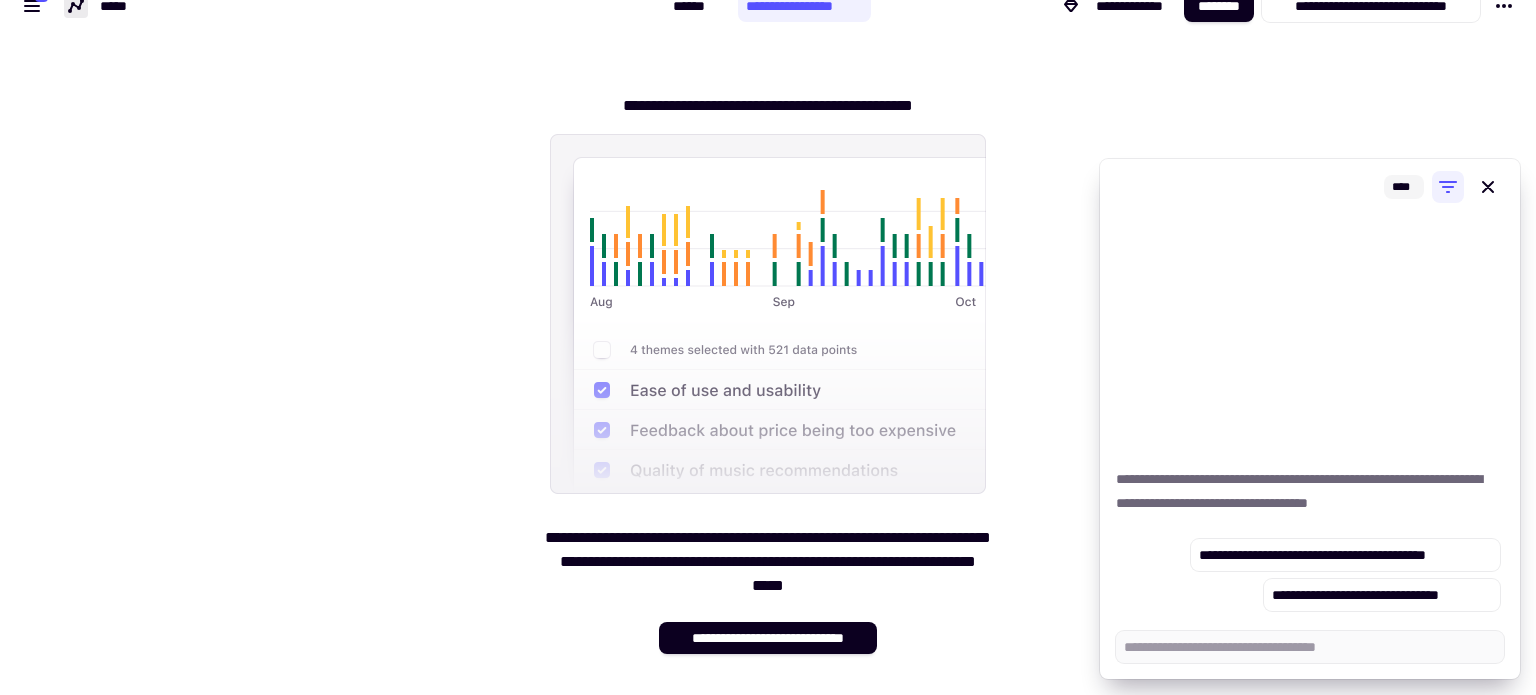 type on "*" 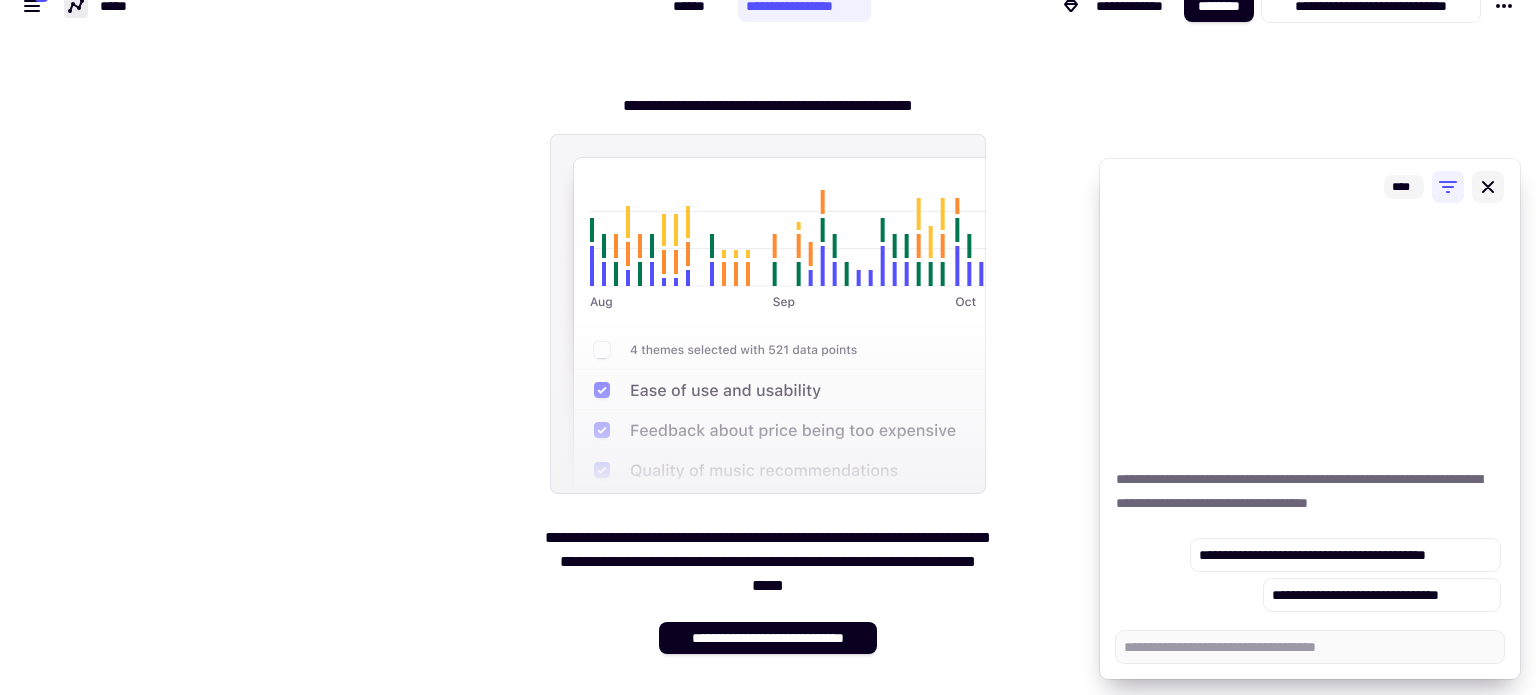 click 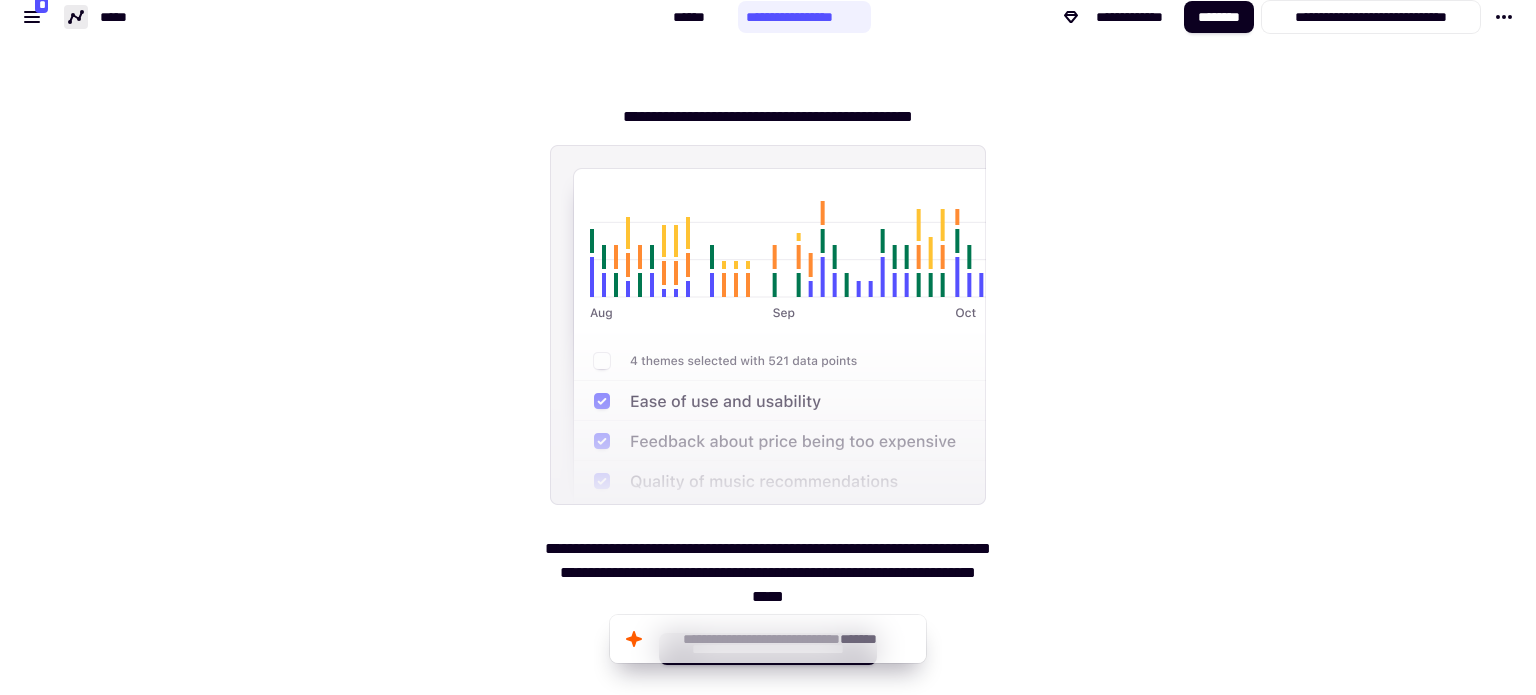 scroll, scrollTop: 0, scrollLeft: 0, axis: both 